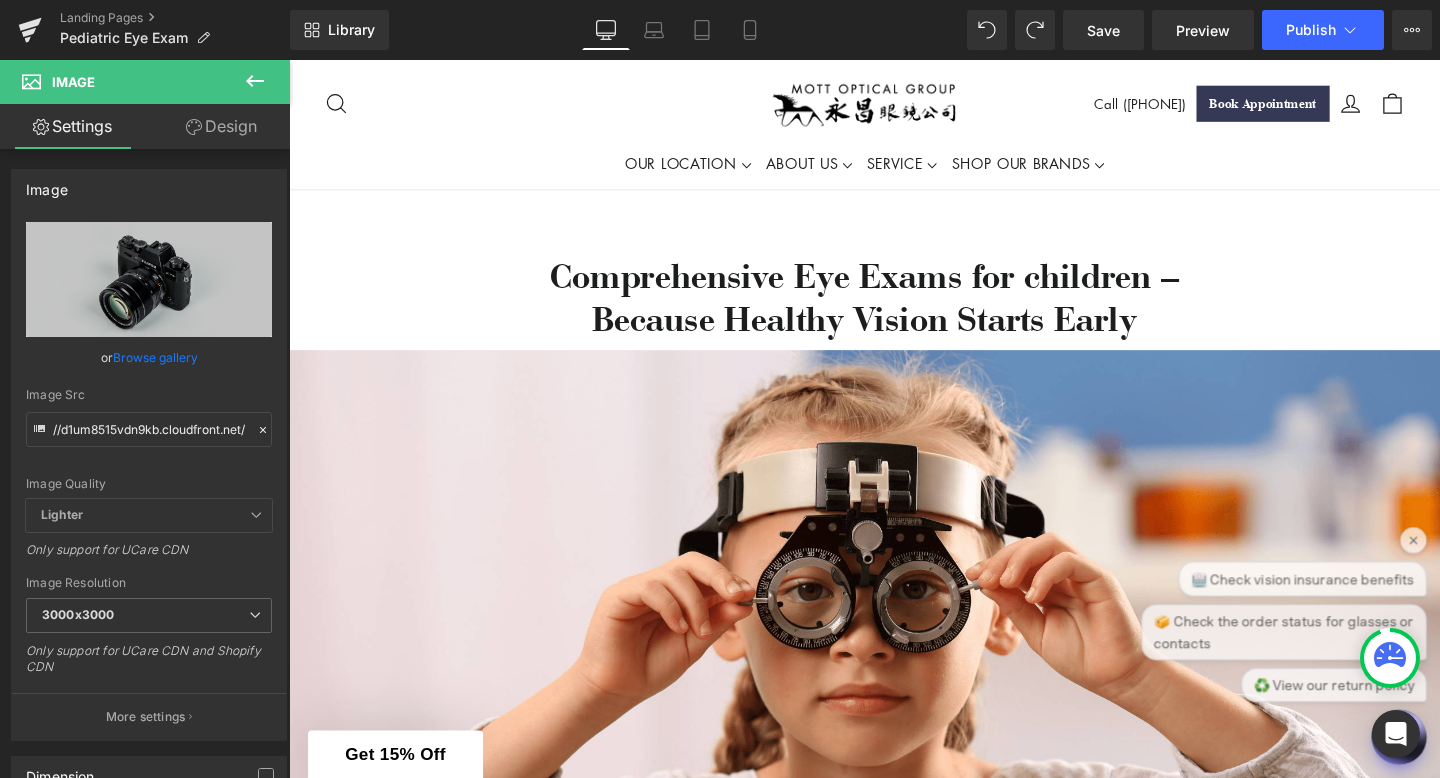 scroll, scrollTop: 2209, scrollLeft: 0, axis: vertical 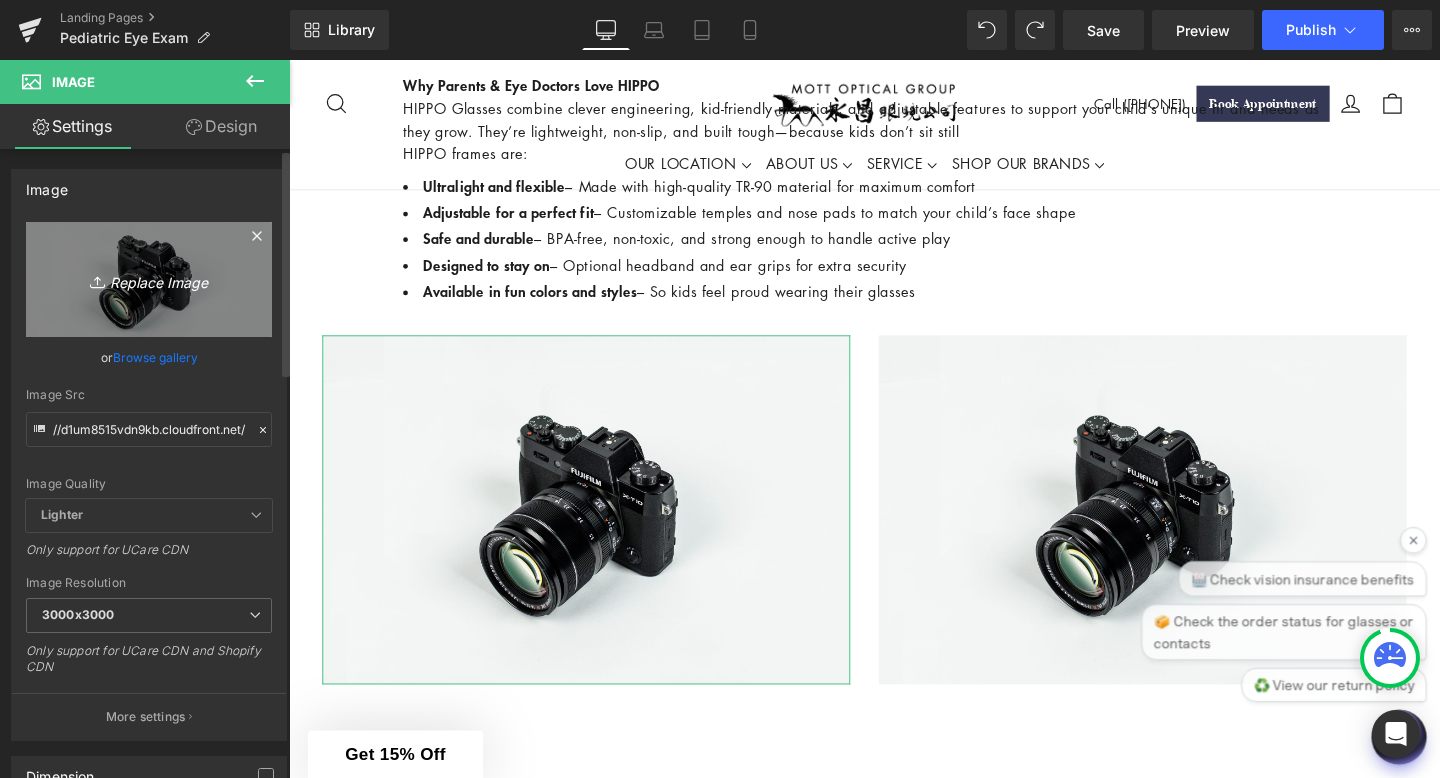 click on "Replace Image" at bounding box center [149, 279] 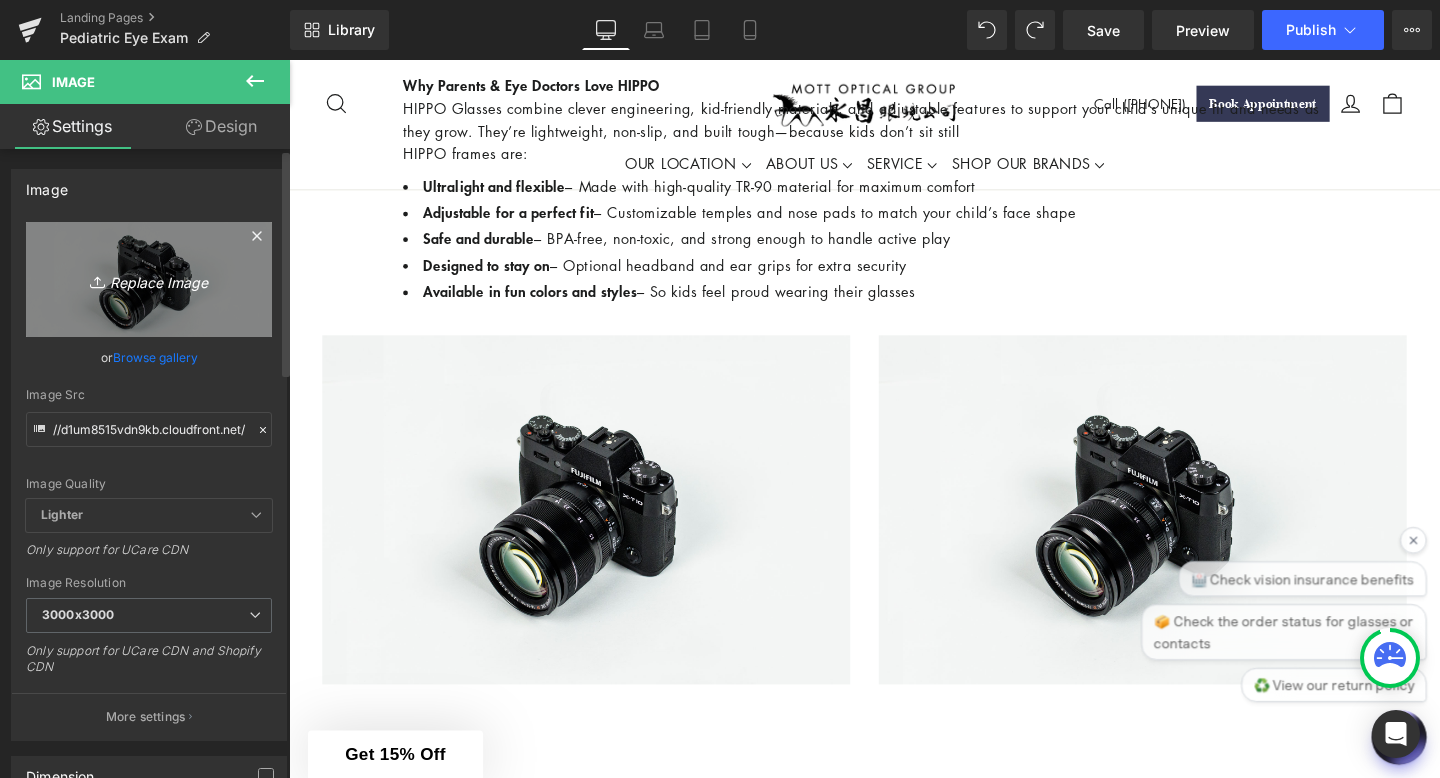 type on "C:\fakepath\[FILENAME].jpg" 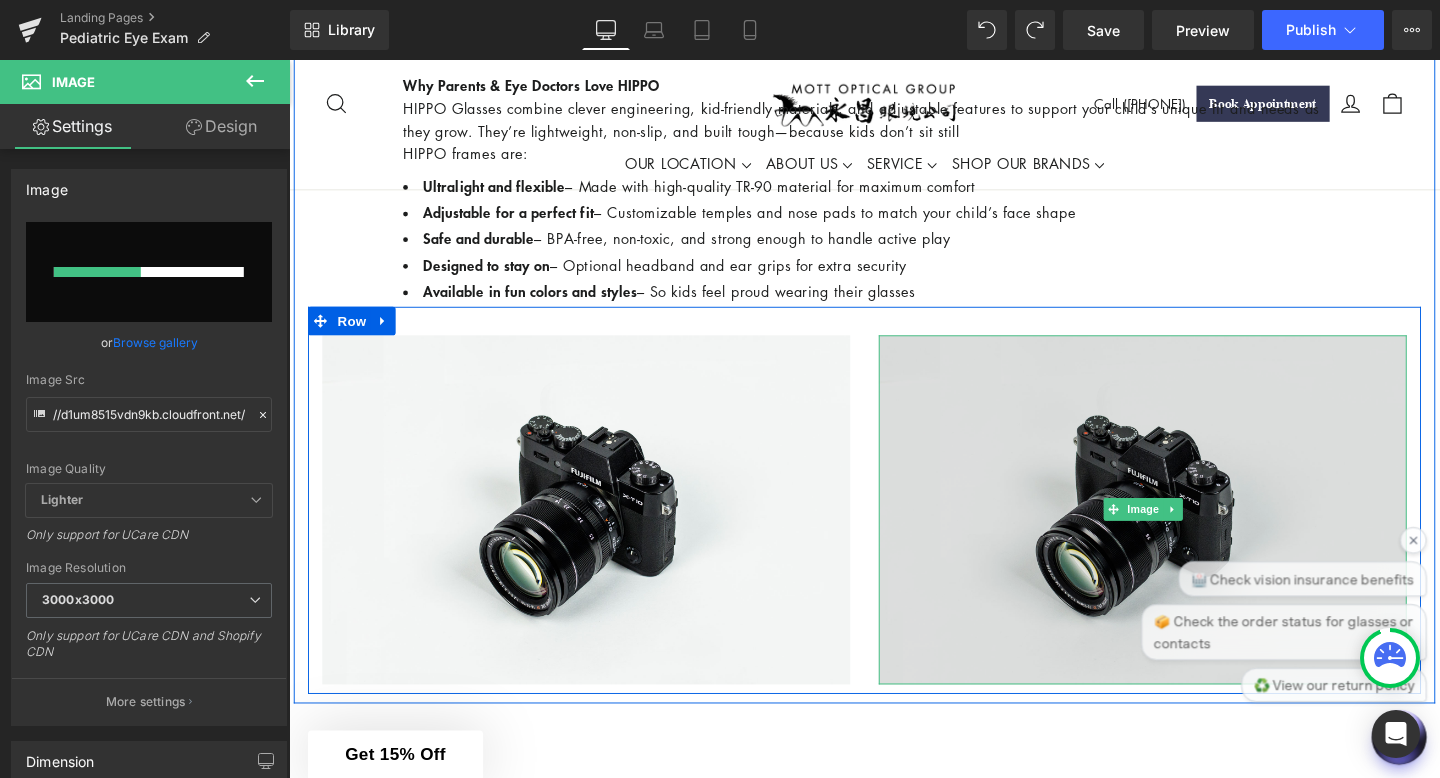 type 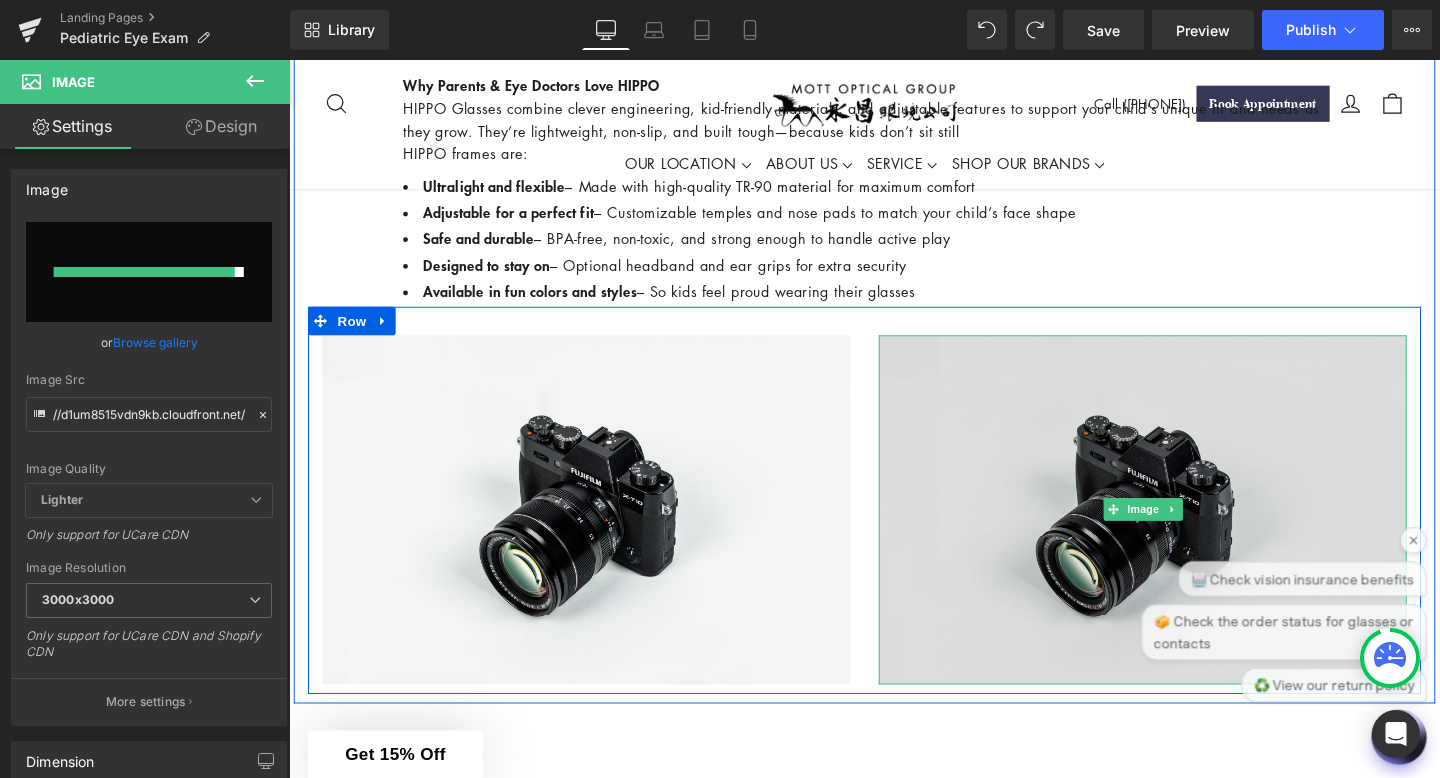 type on "[URL]" 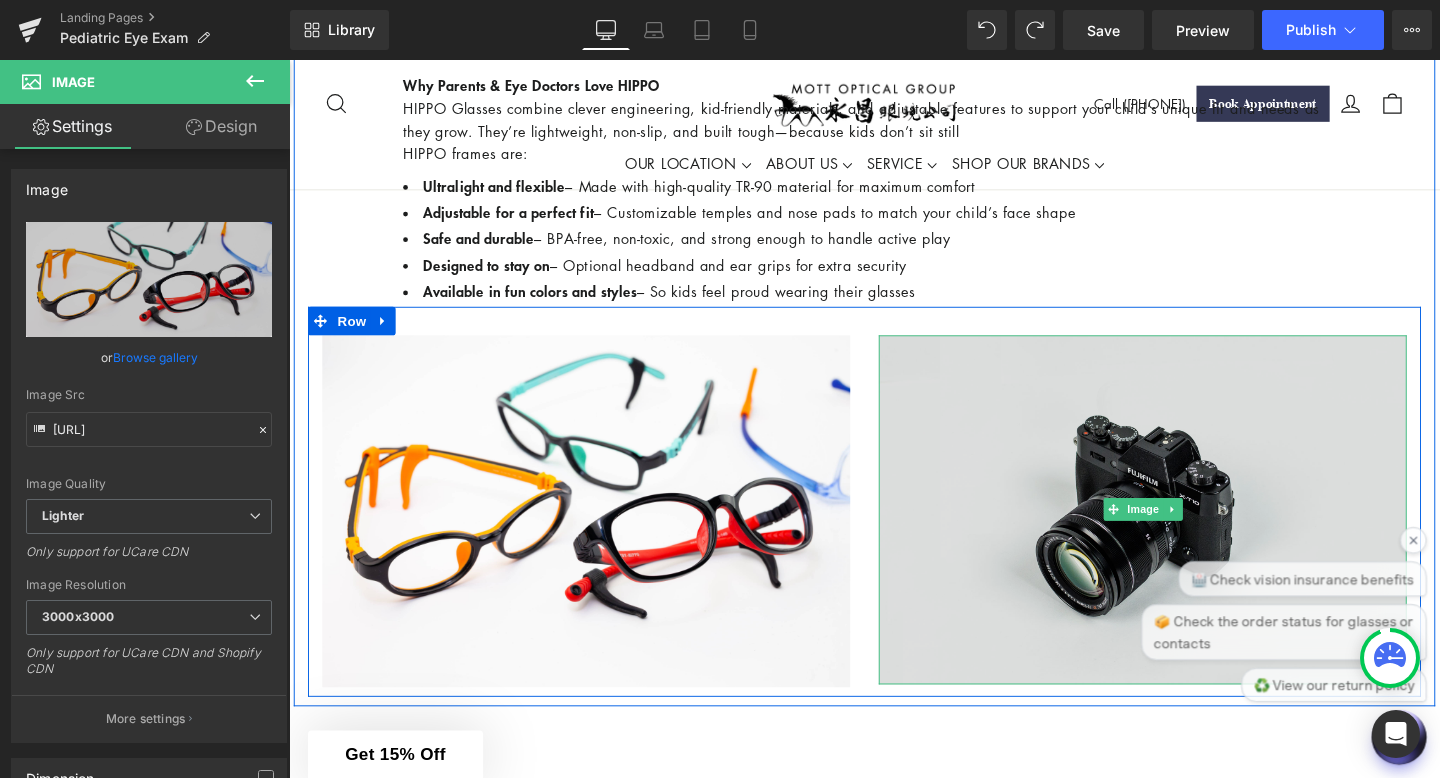 click at bounding box center [1186, 533] 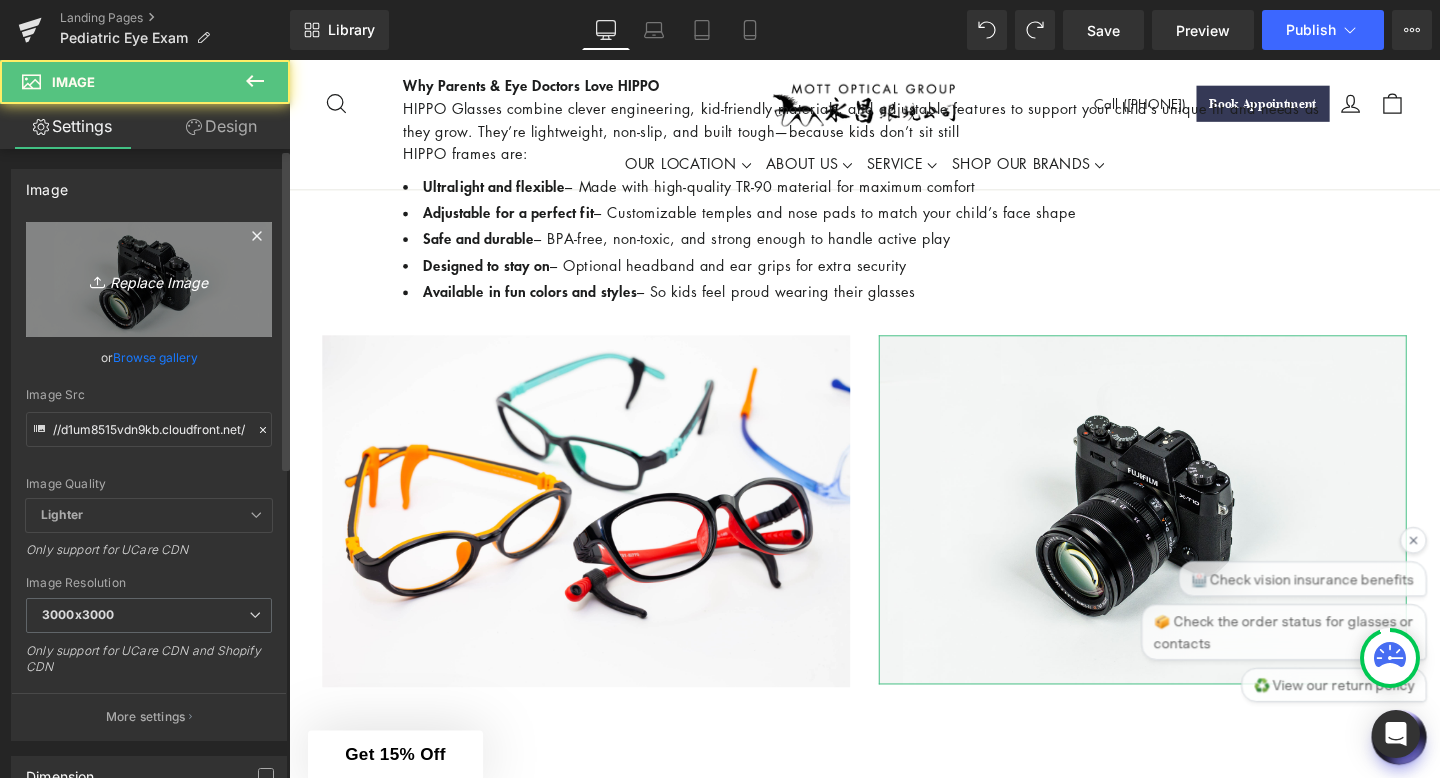click on "Replace Image" at bounding box center (149, 279) 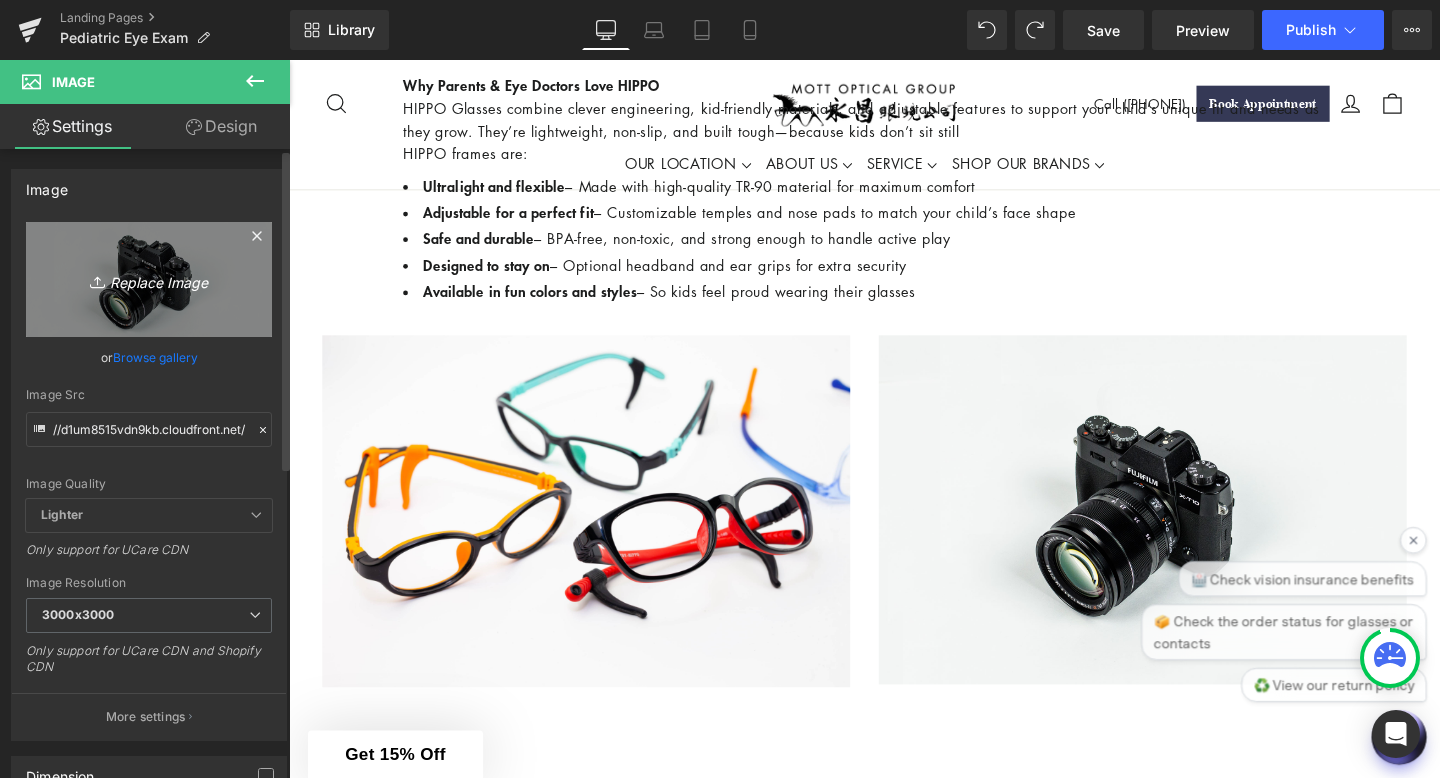 type on "C:\fakepath\[FILENAME].jpg" 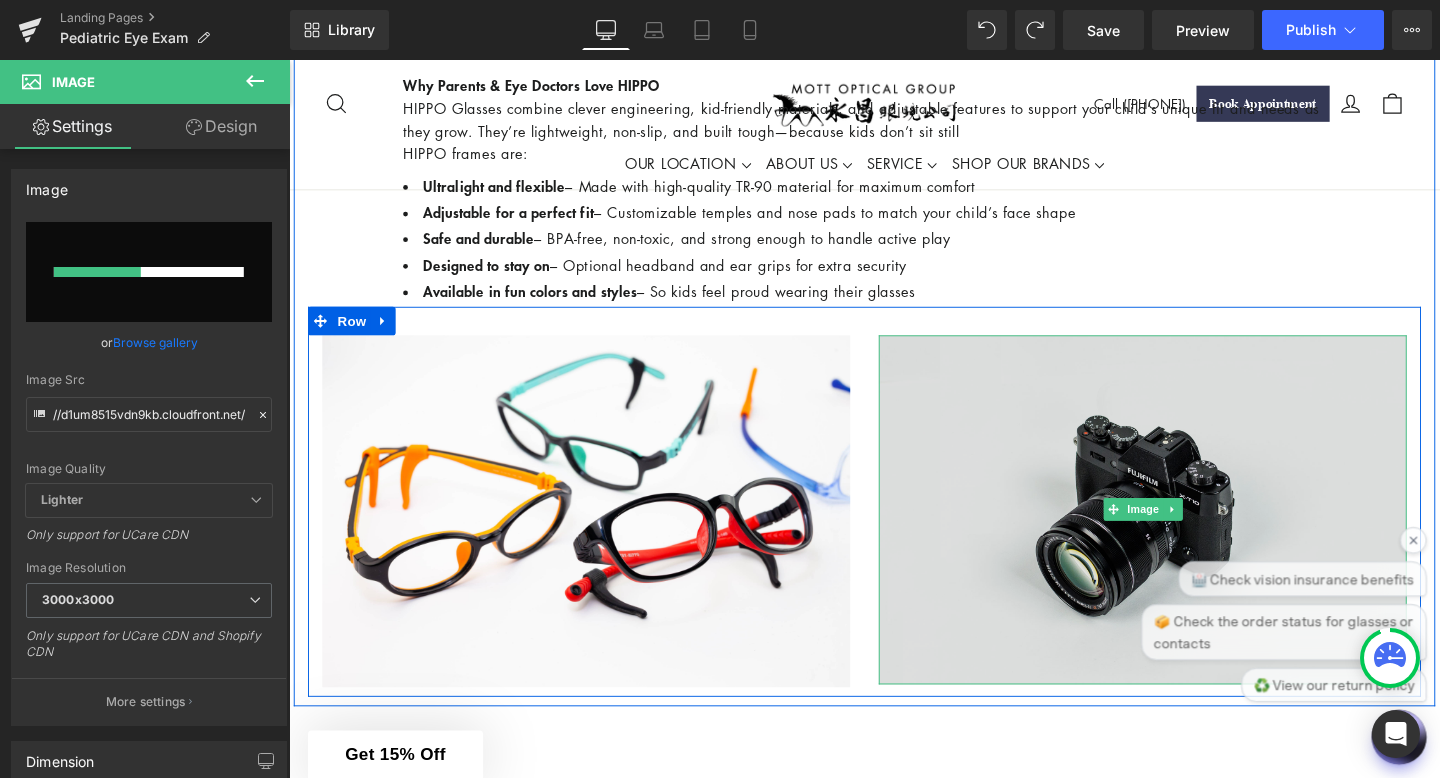 type 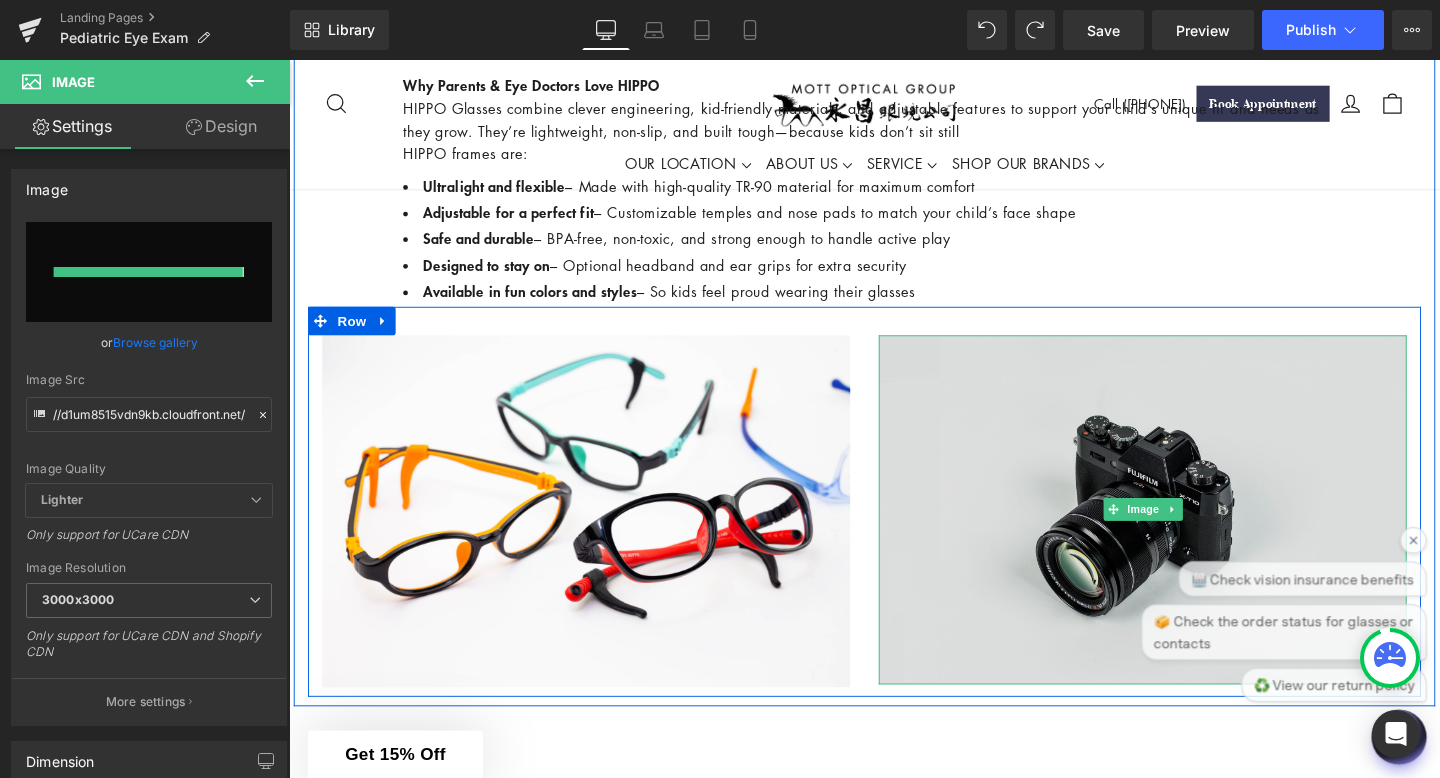 type on "[URL]" 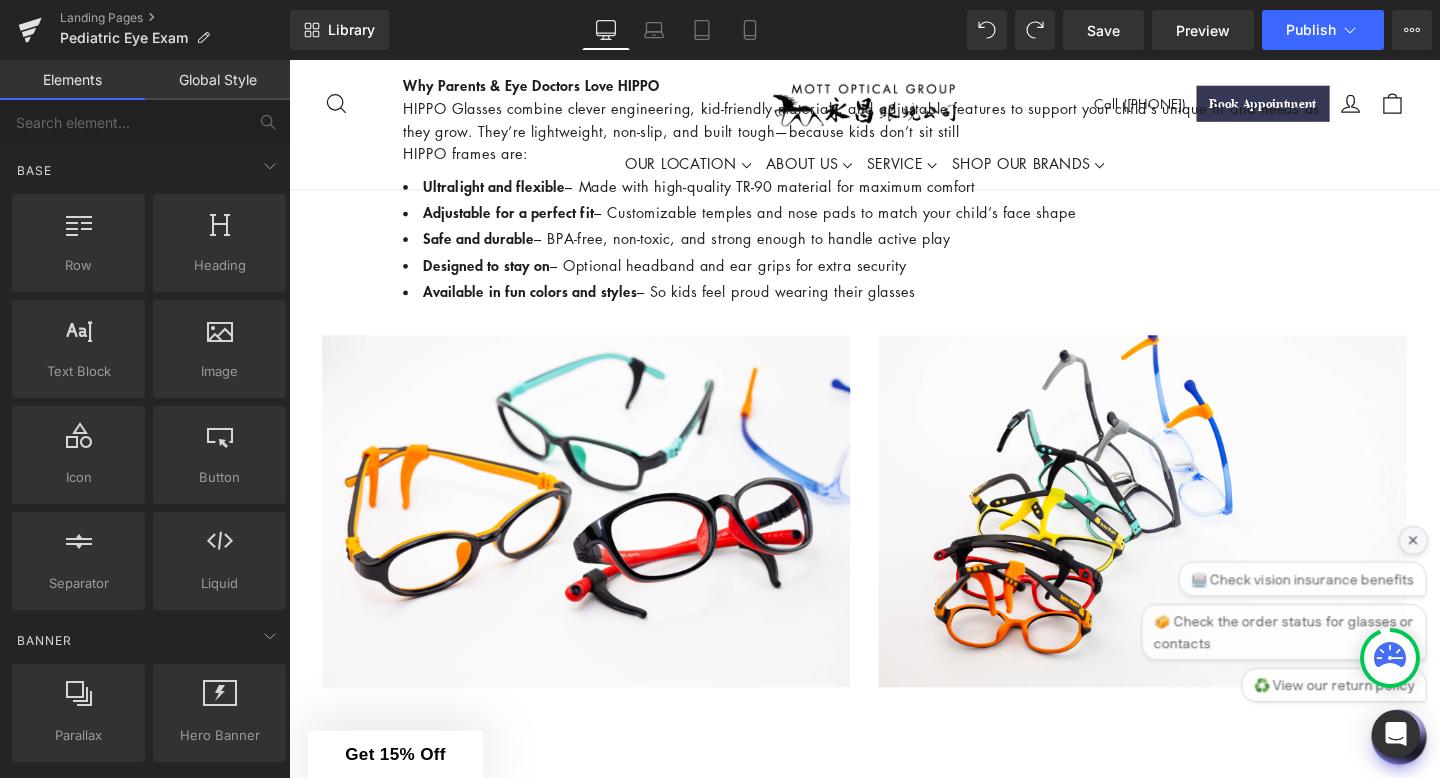 click on "×" at bounding box center (1471, 565) 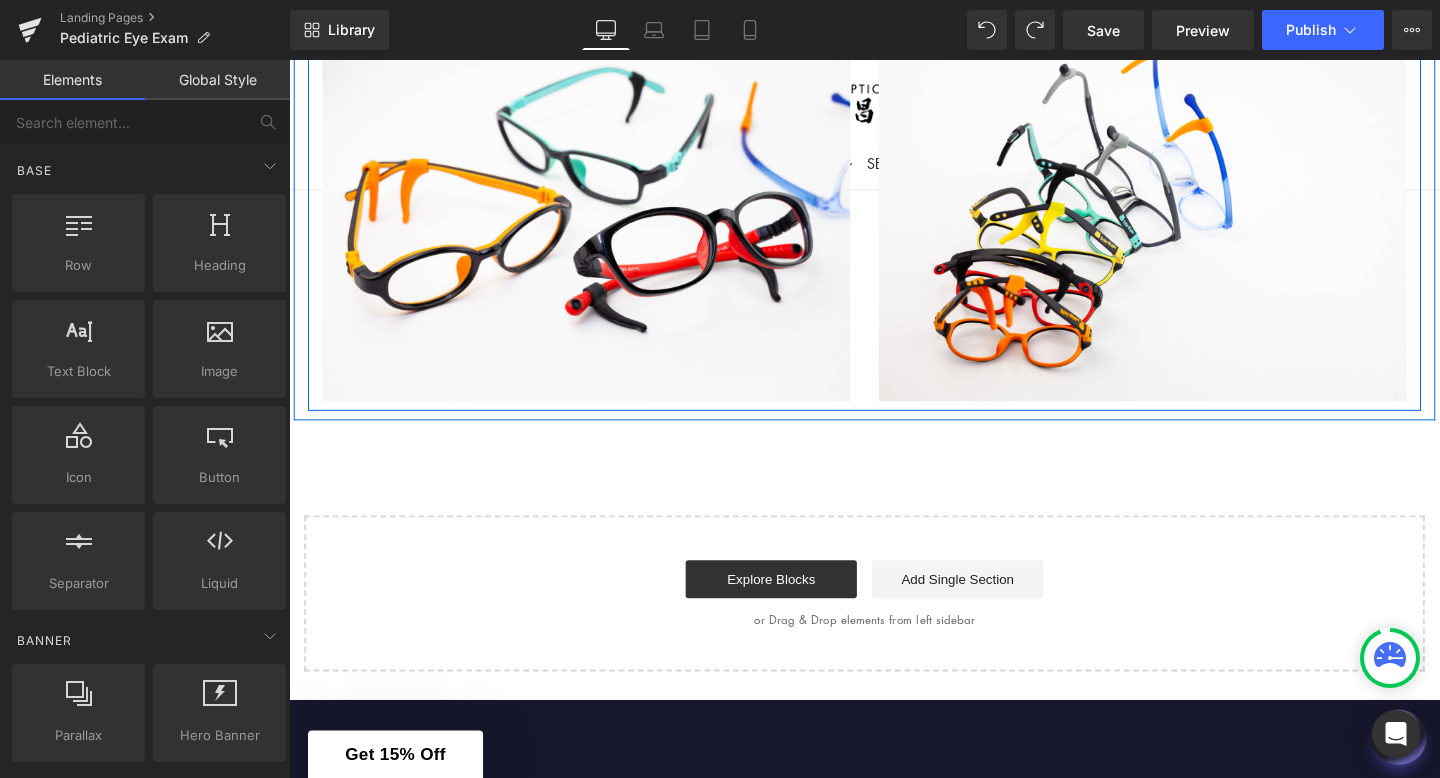 scroll, scrollTop: 2556, scrollLeft: 0, axis: vertical 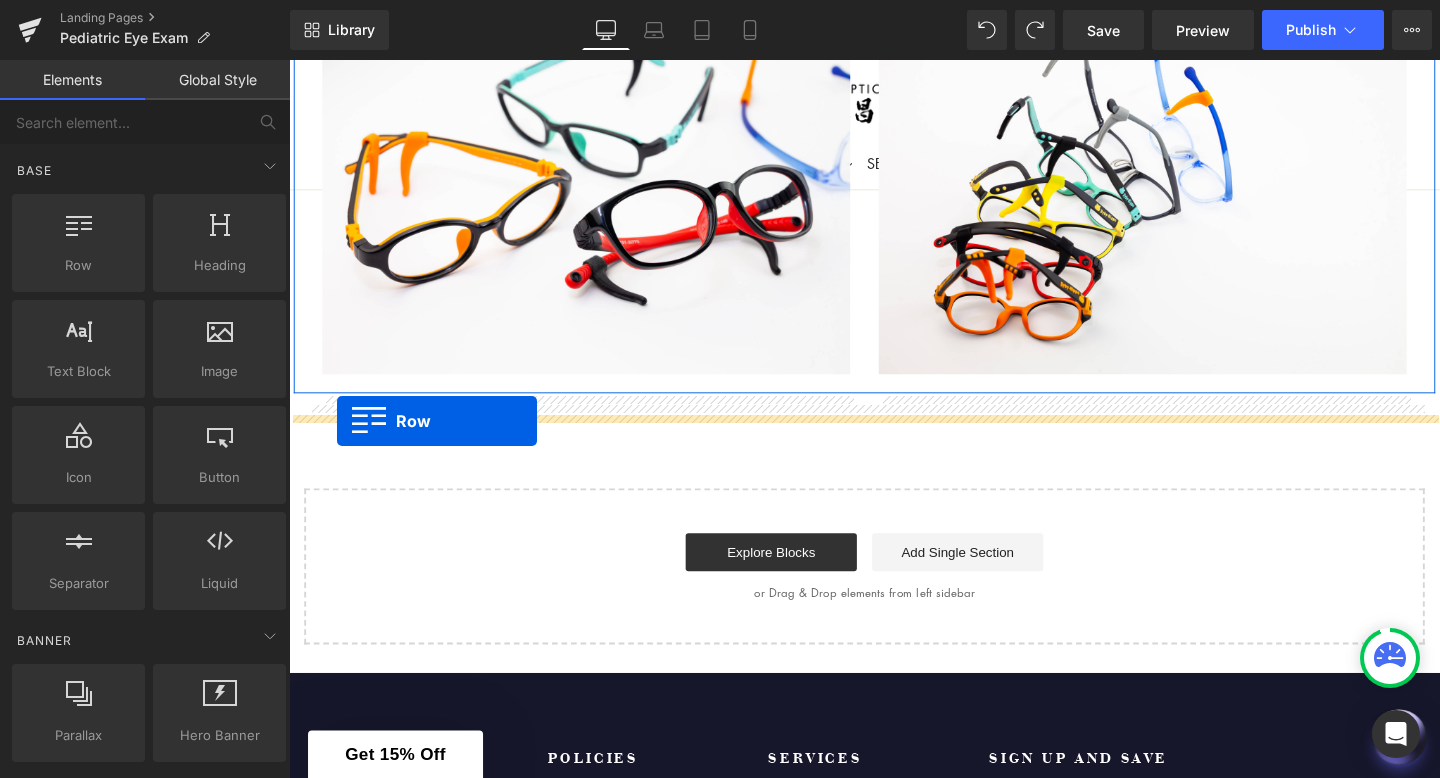 drag, startPoint x: 368, startPoint y: 318, endPoint x: 338, endPoint y: 435, distance: 120.784935 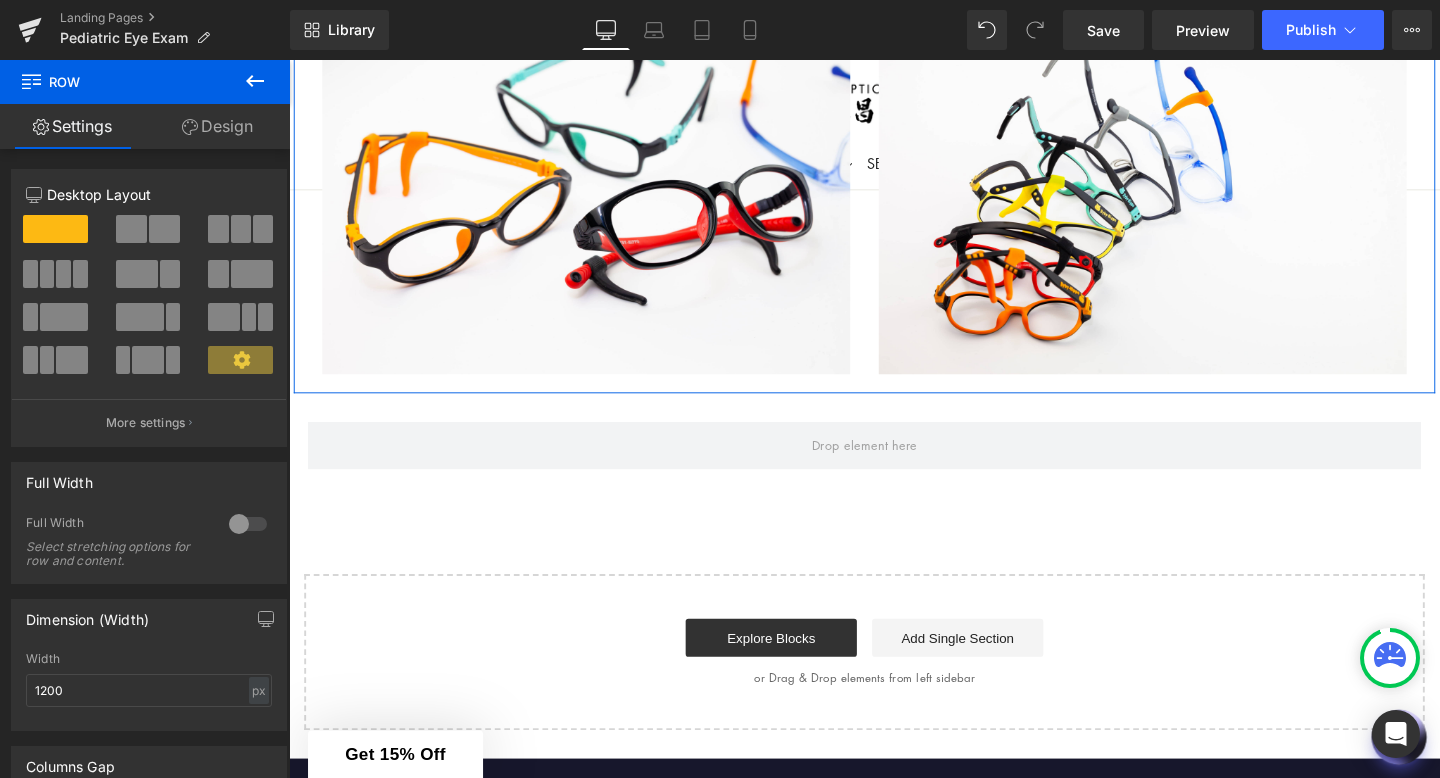 click 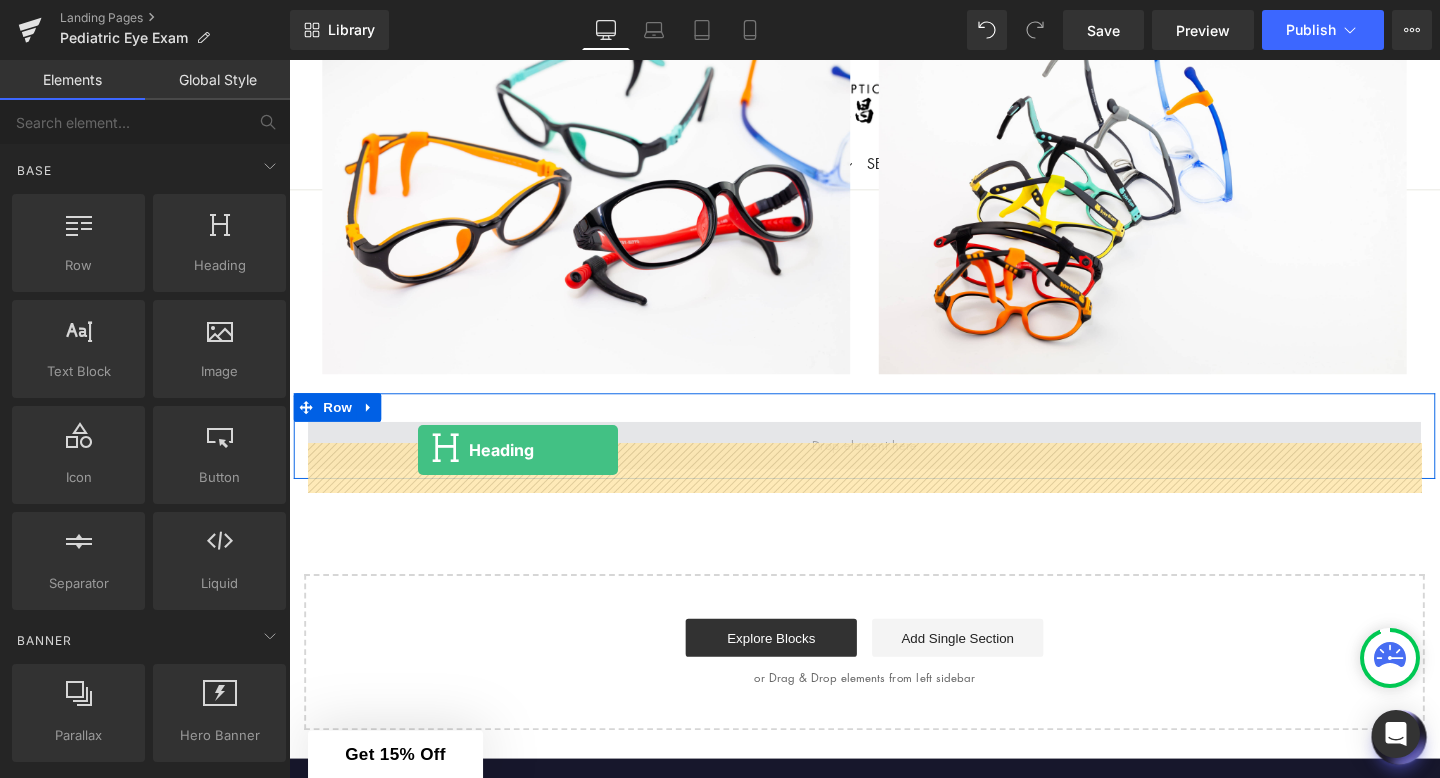 drag, startPoint x: 522, startPoint y: 320, endPoint x: 425, endPoint y: 470, distance: 178.6309 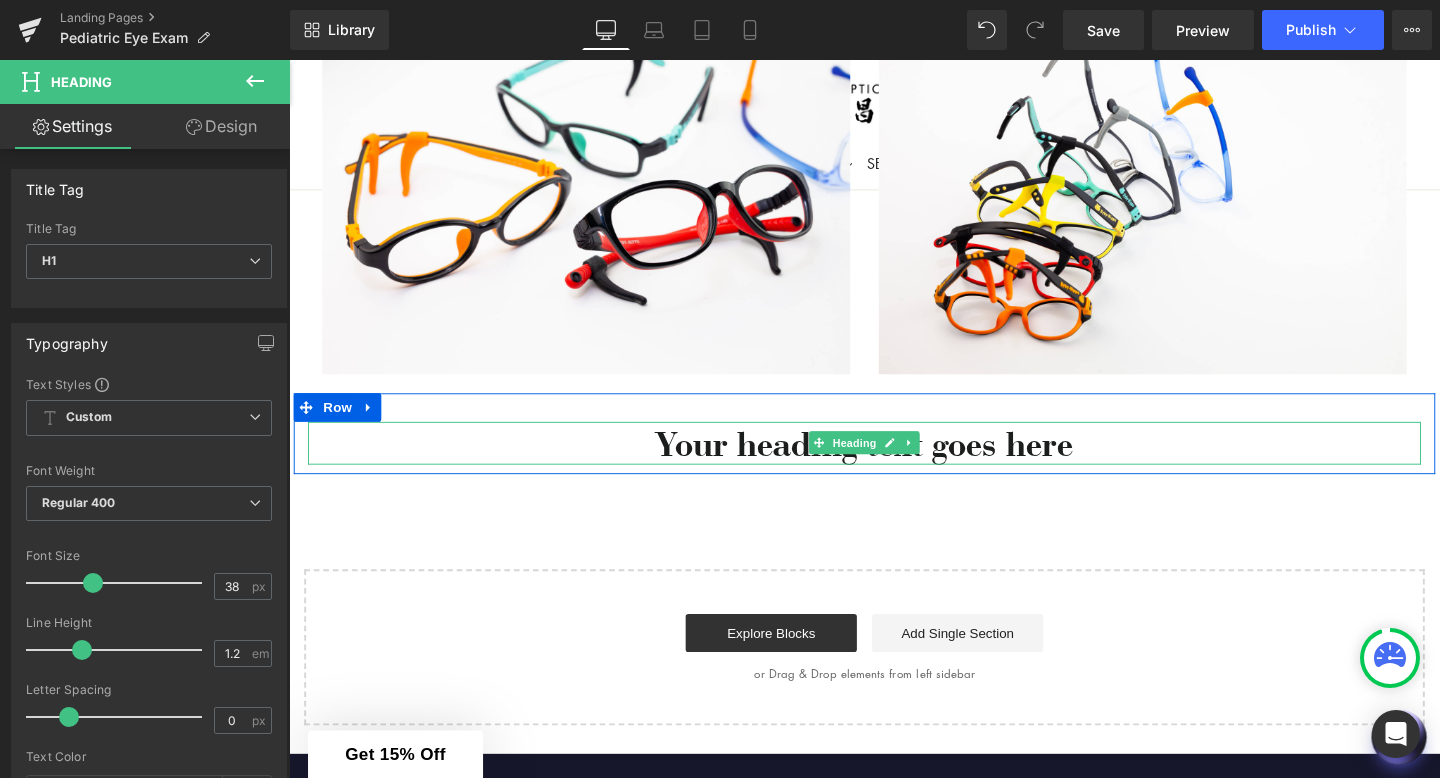 click on "Your heading text goes here" at bounding box center (894, 463) 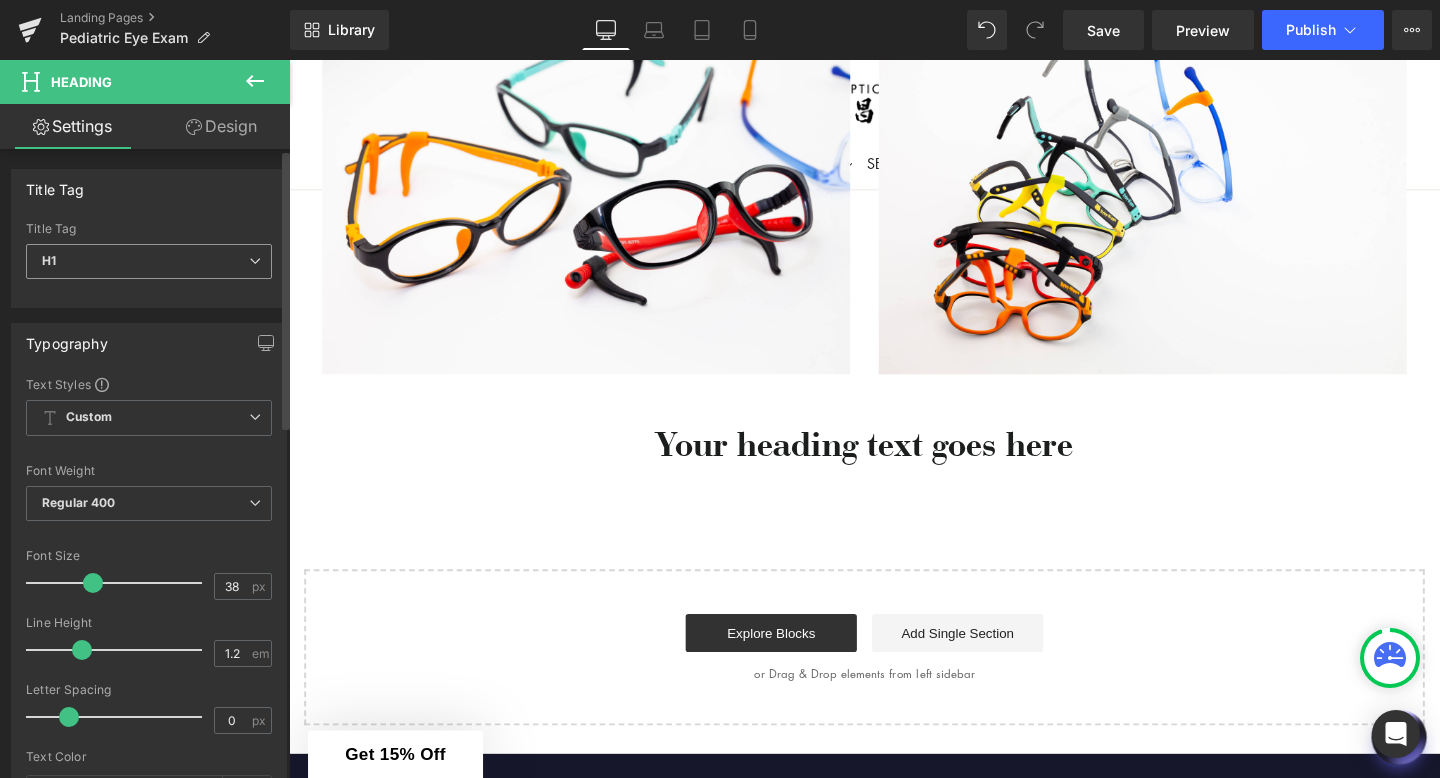 click on "H1" at bounding box center [149, 261] 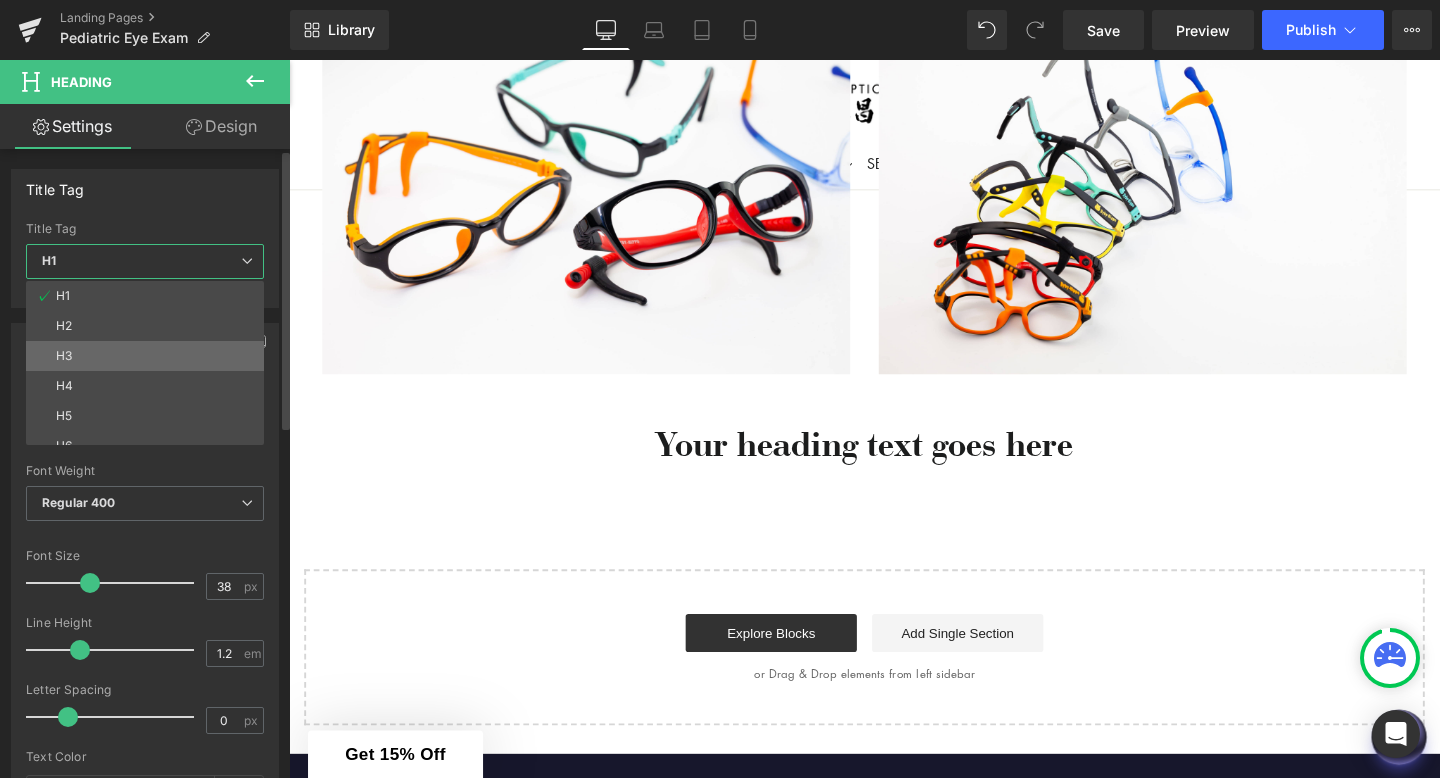 click on "H3" at bounding box center [149, 356] 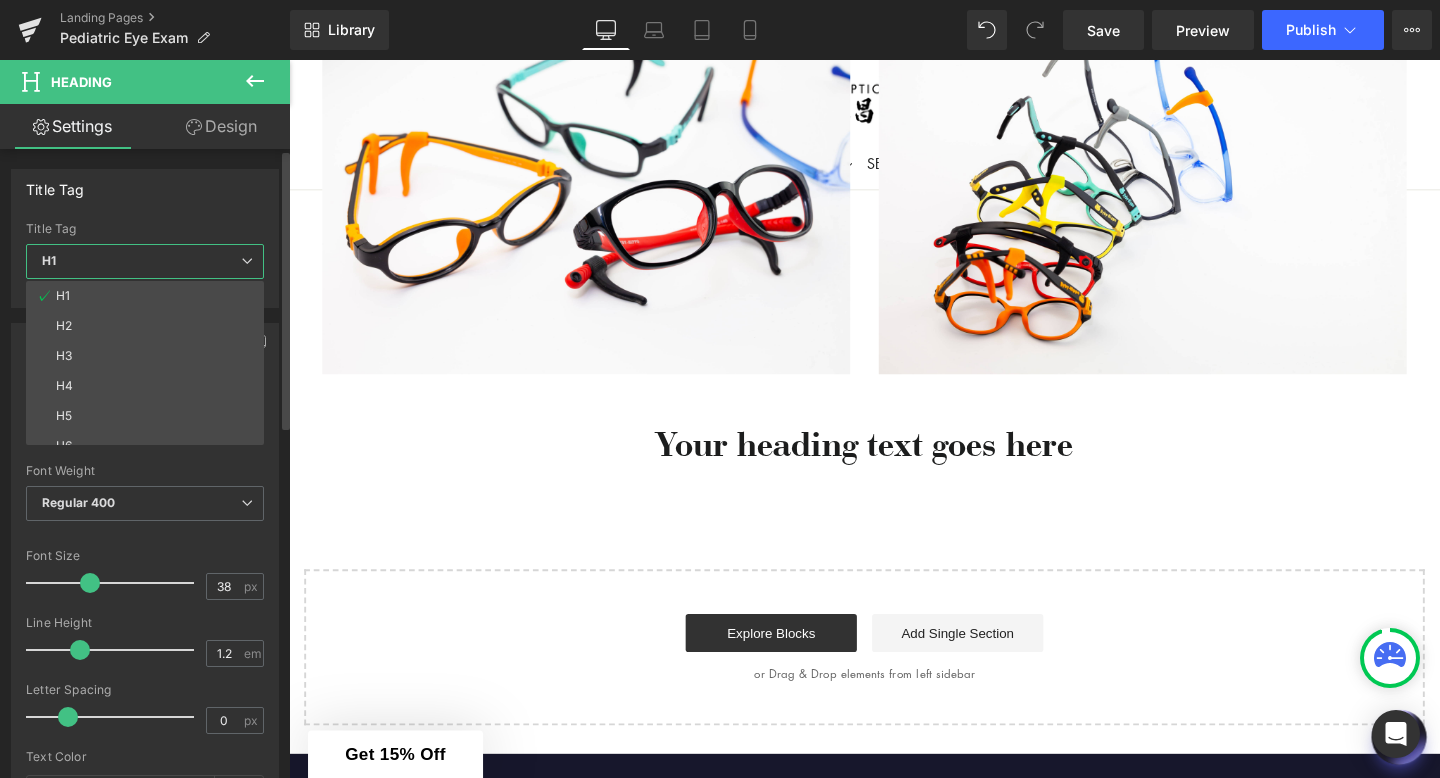 type on "32.3" 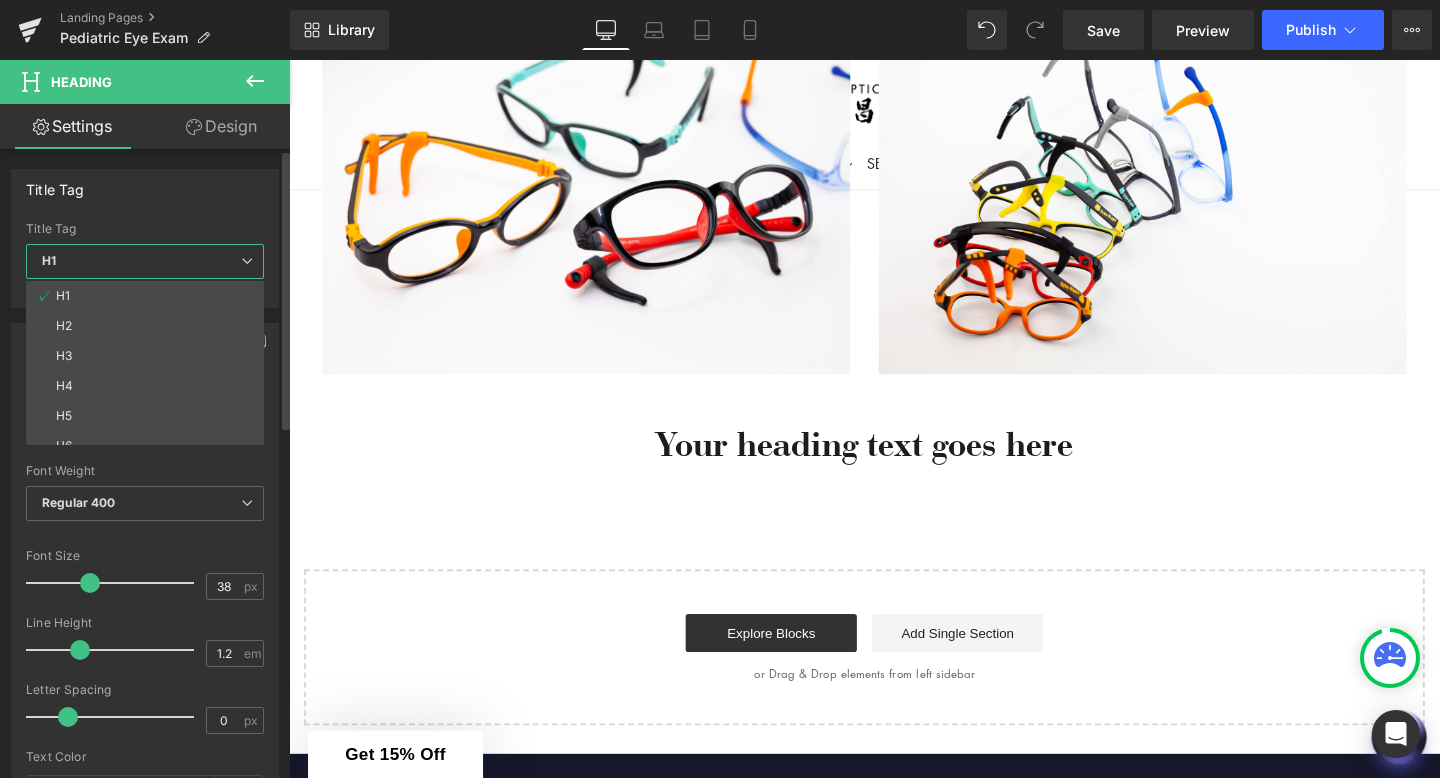 type on "100" 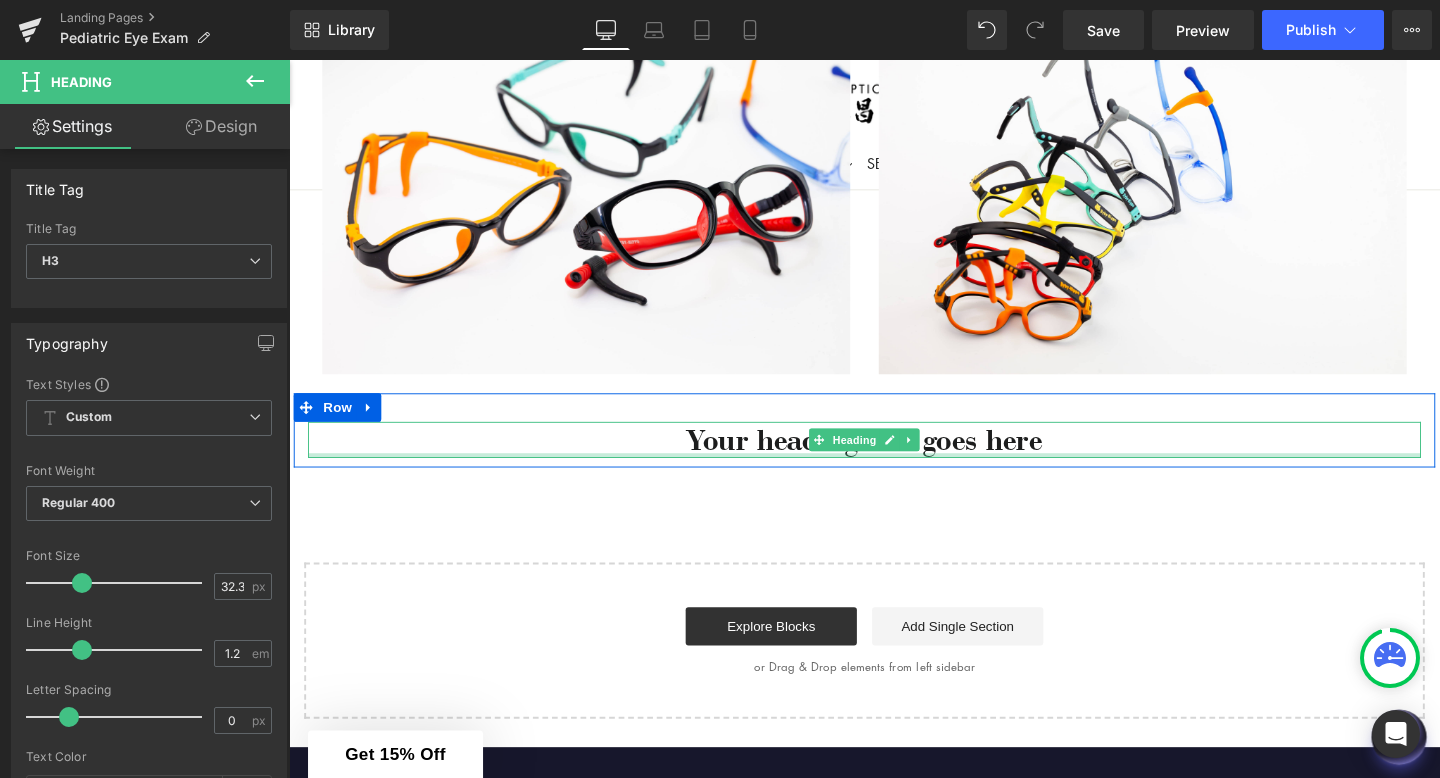 drag, startPoint x: 1034, startPoint y: 501, endPoint x: 1093, endPoint y: 470, distance: 66.64833 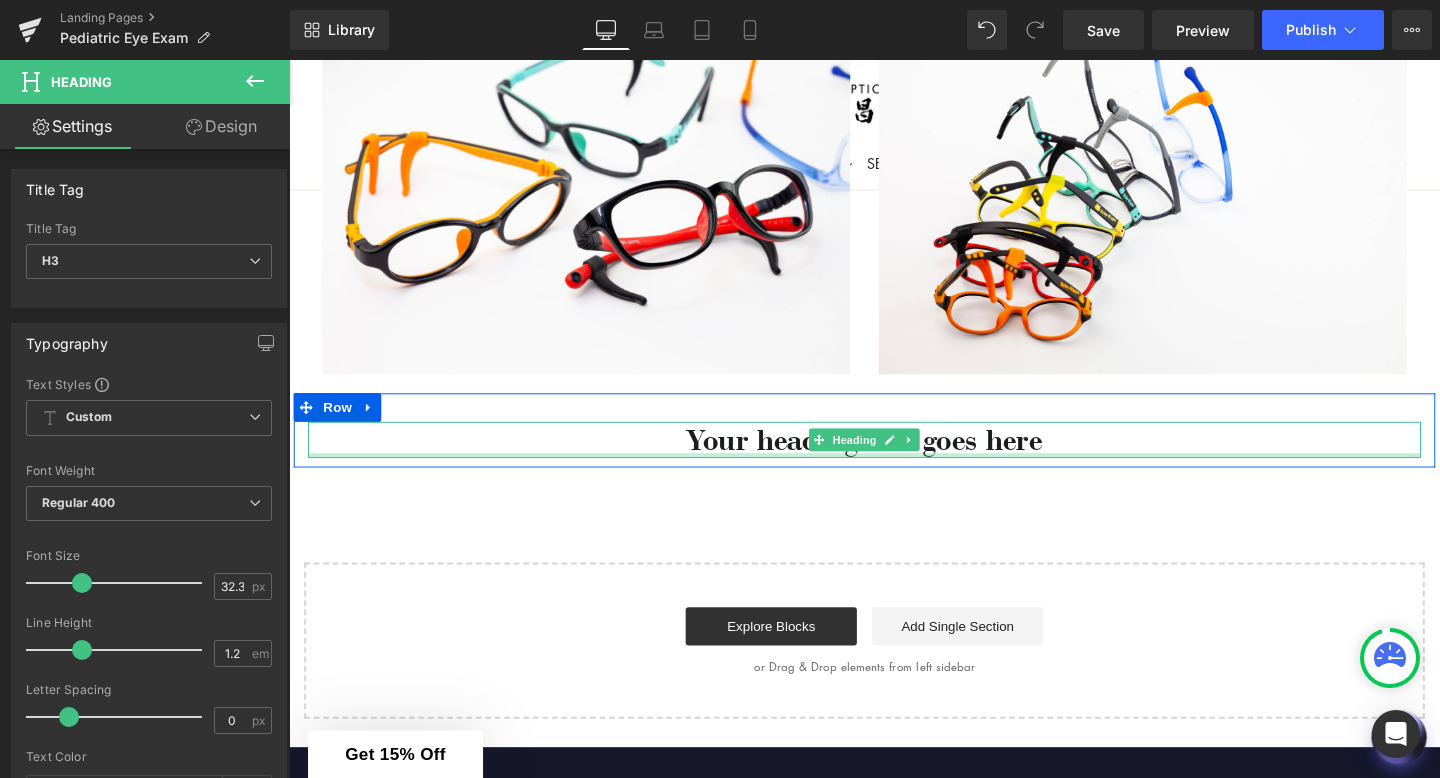 click at bounding box center [894, 483] 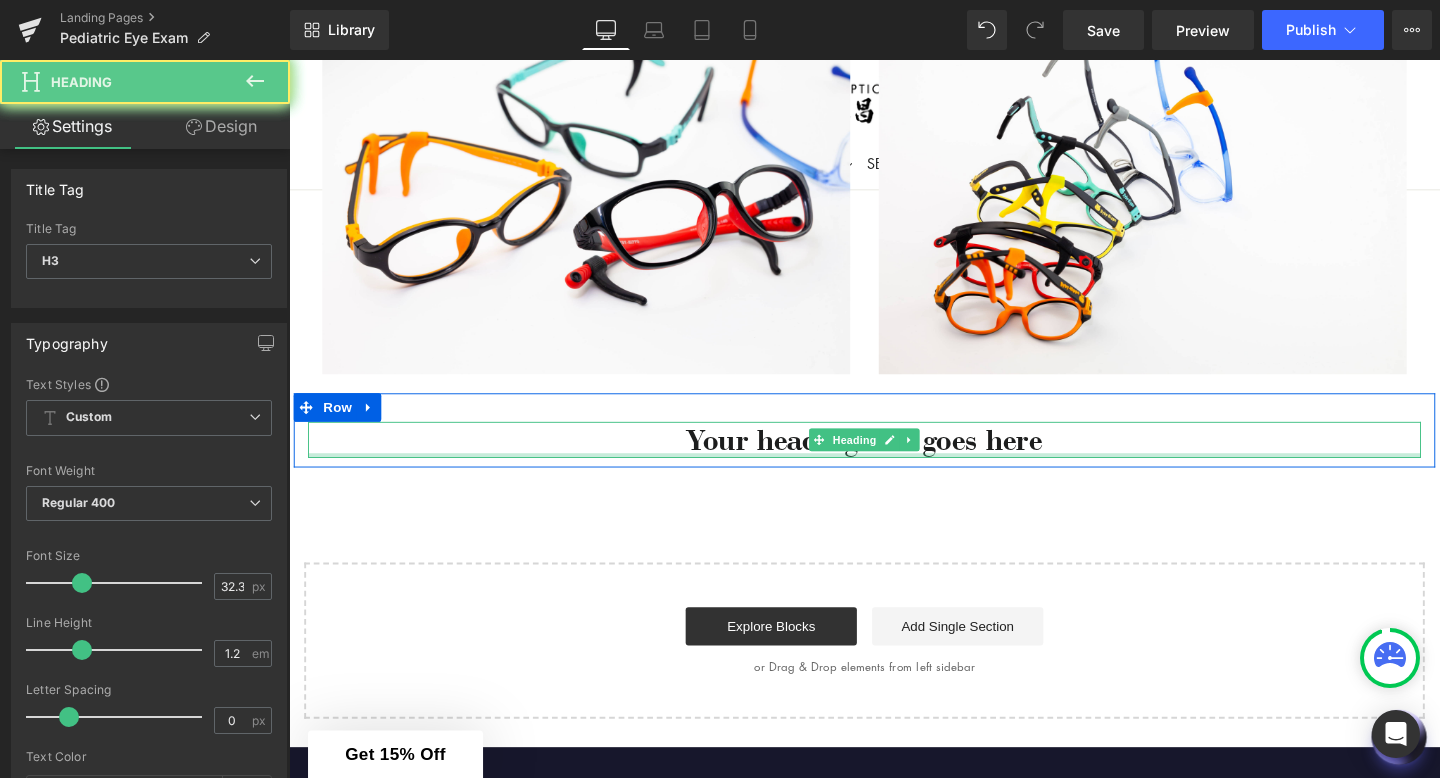 click on "Your heading text goes here
Heading" at bounding box center [894, 459] 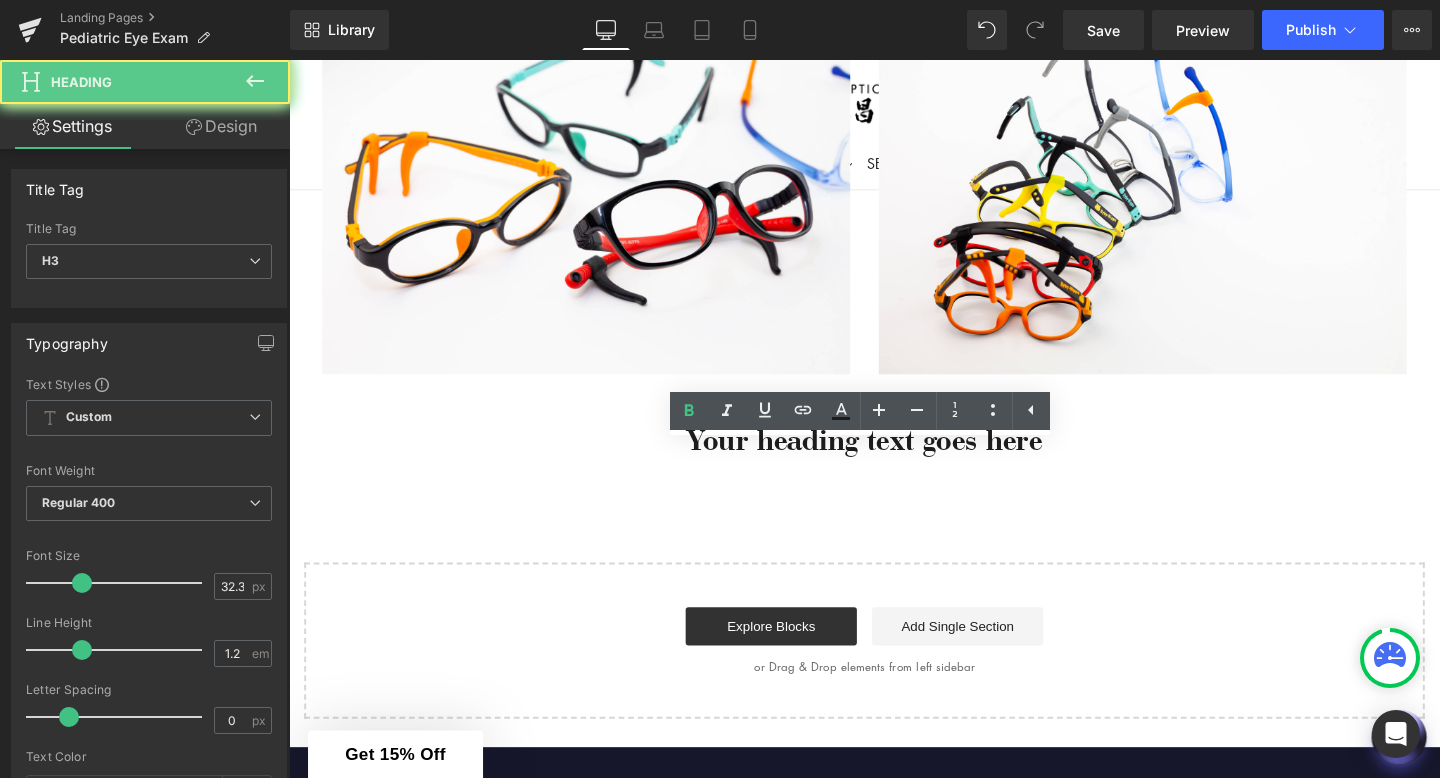 click on "Your heading text goes here" at bounding box center (894, 459) 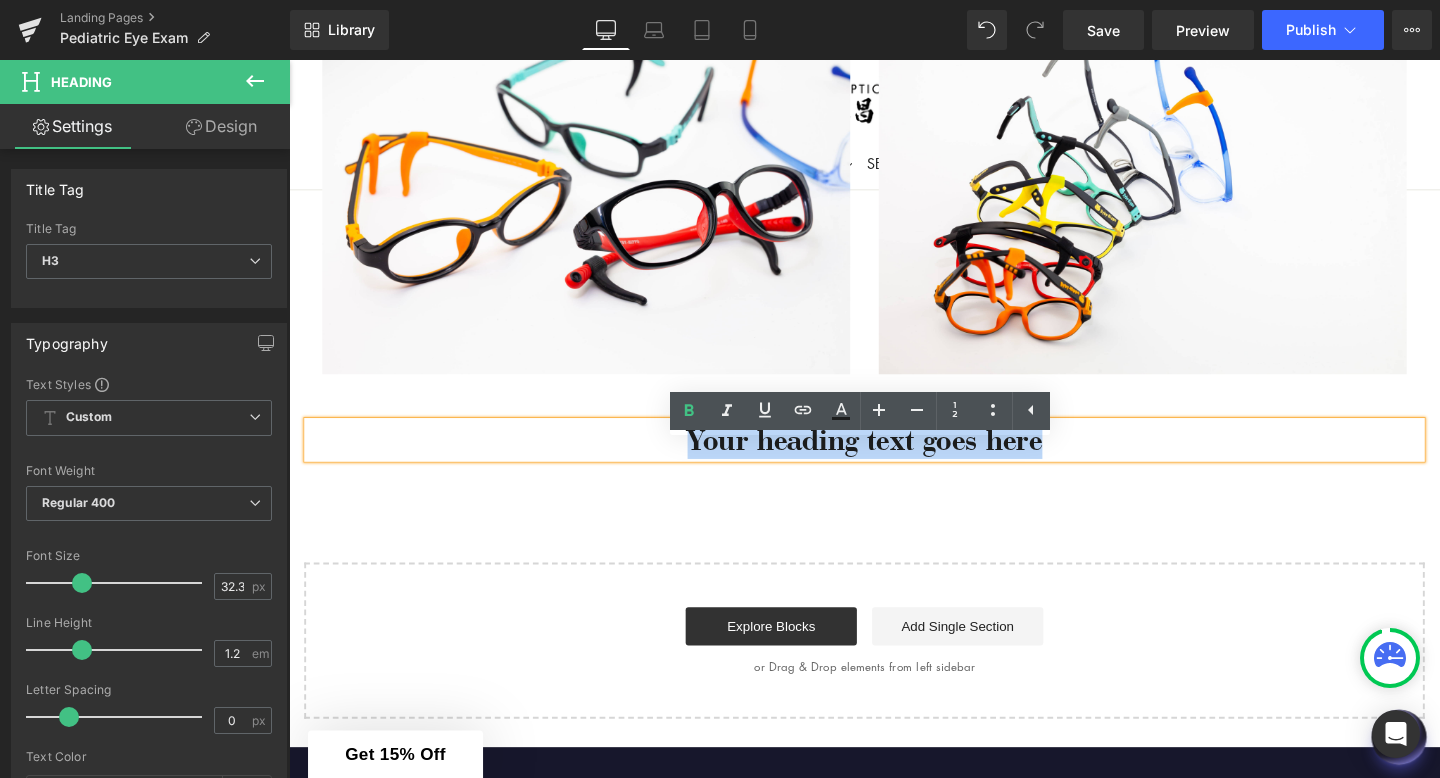 drag, startPoint x: 1090, startPoint y: 479, endPoint x: 675, endPoint y: 476, distance: 415.01083 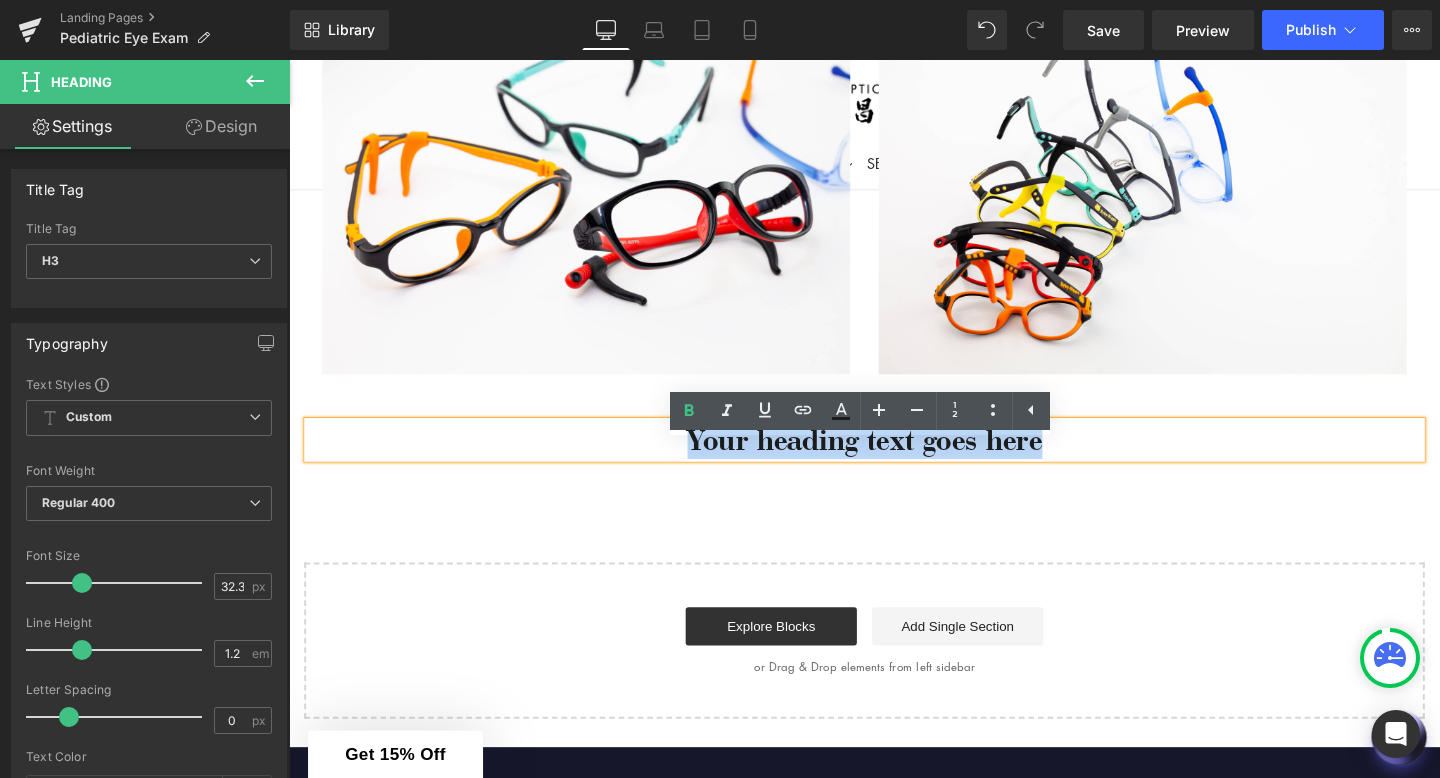 click on "Your heading text goes here" at bounding box center [894, 459] 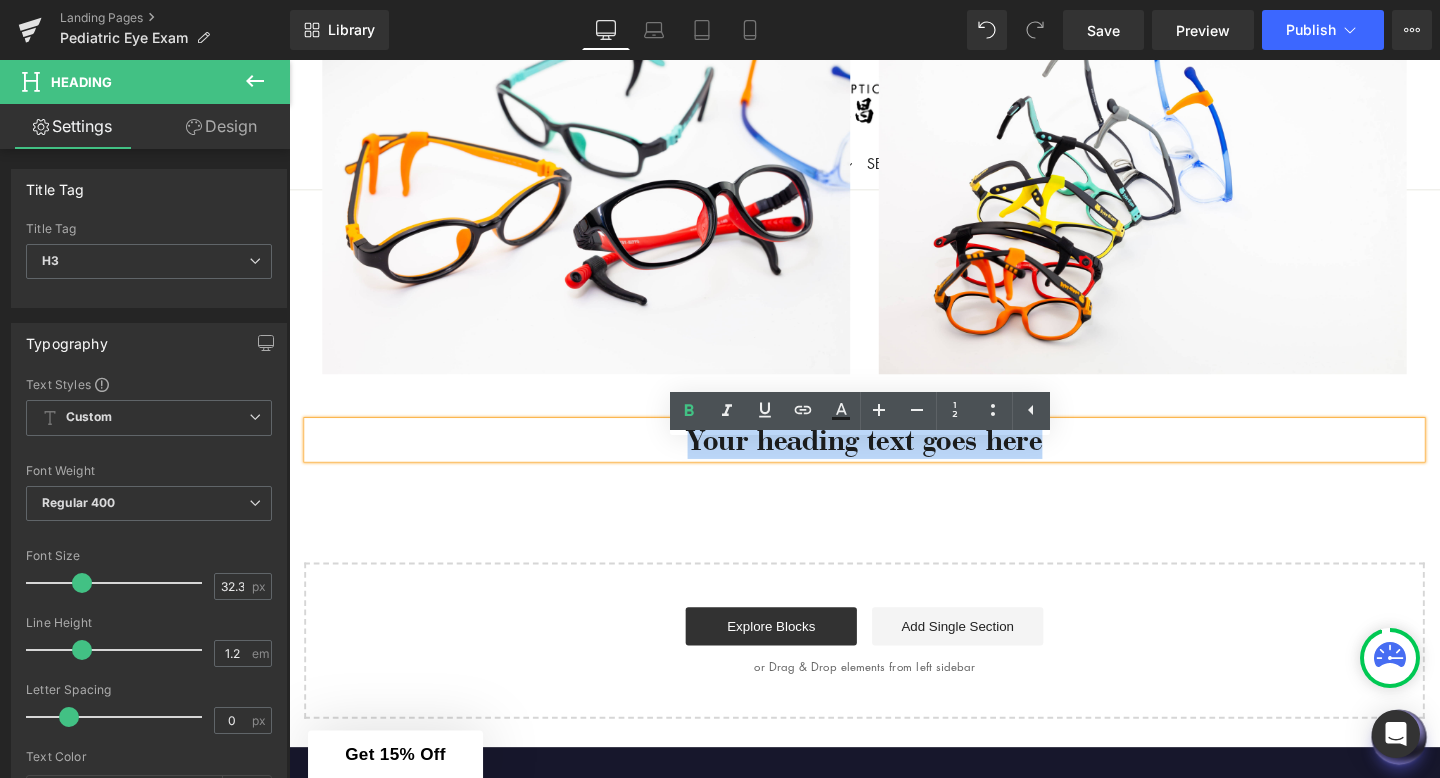 paste 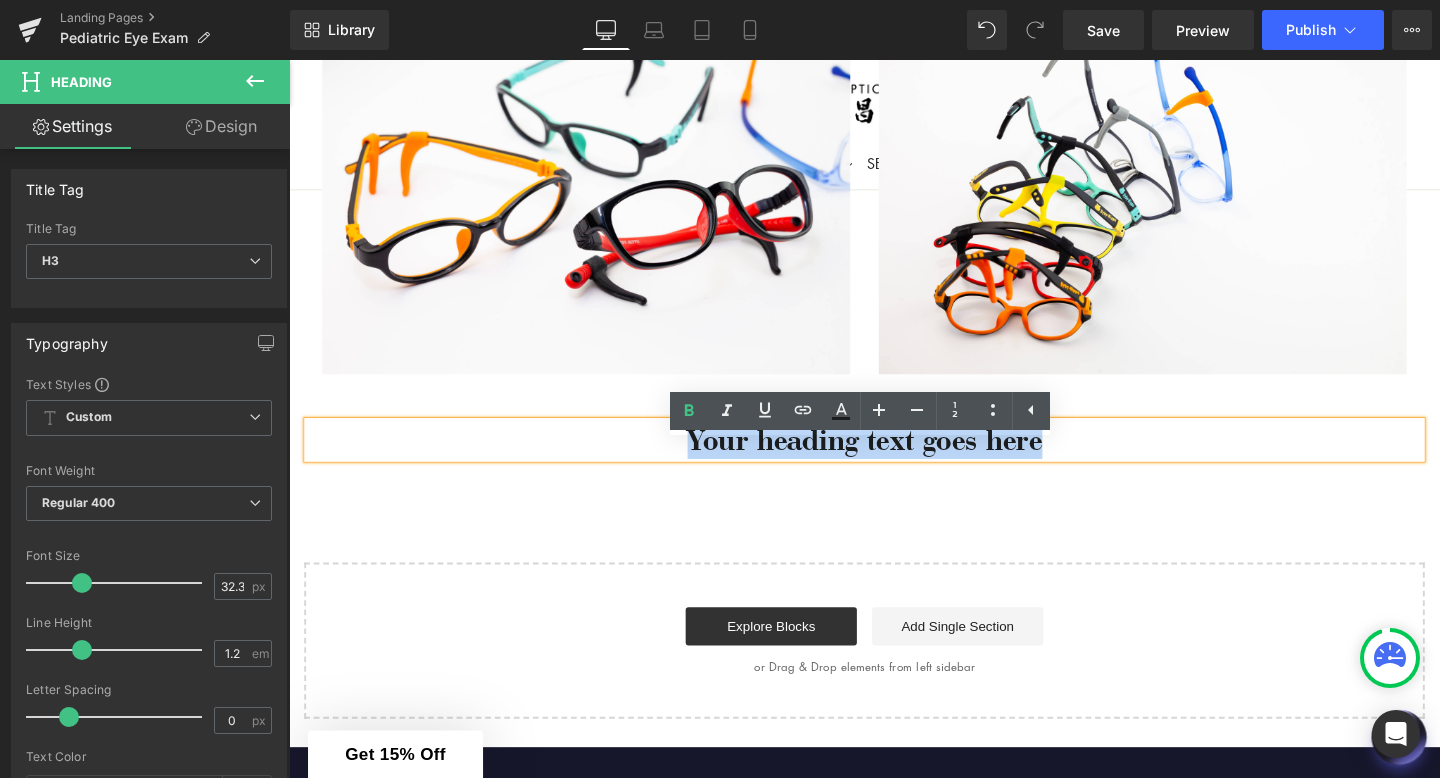 type 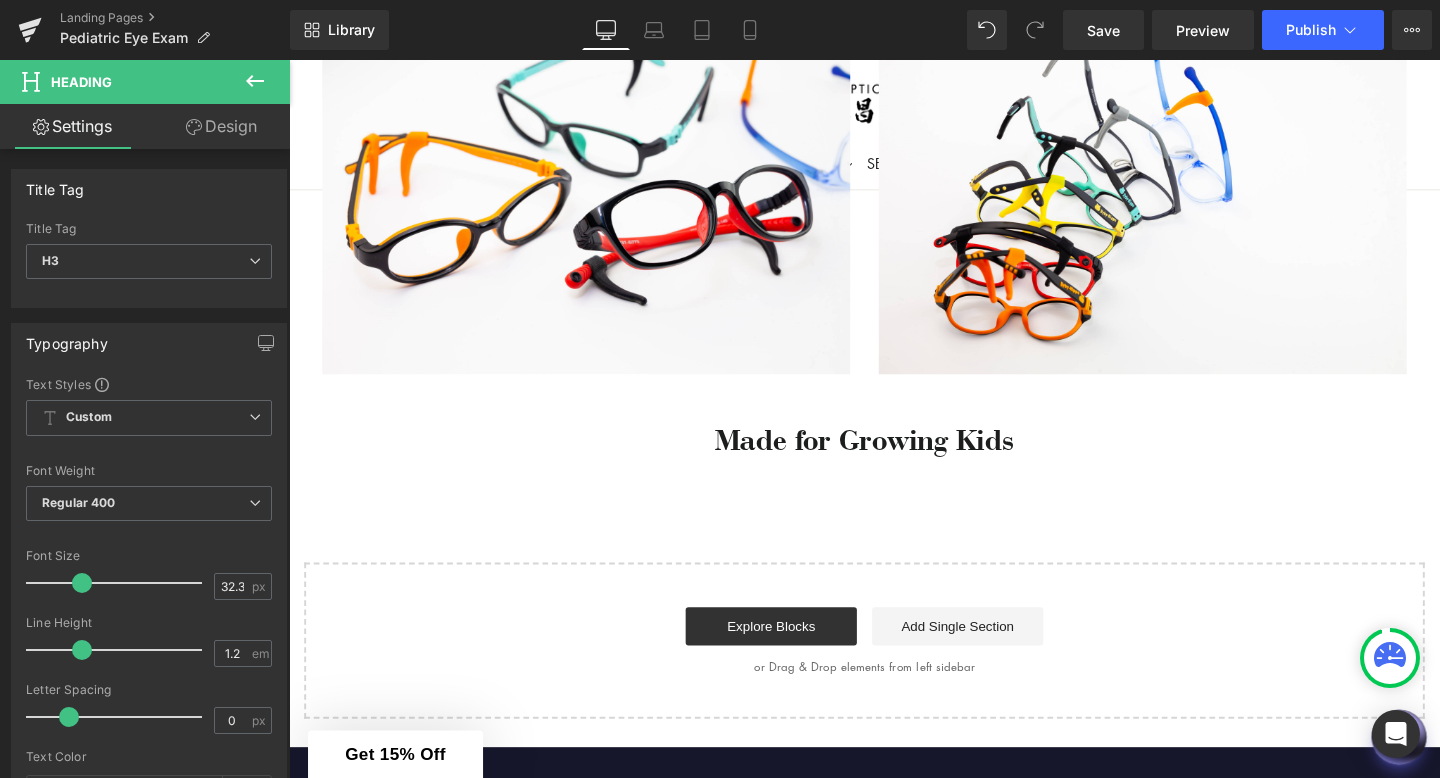 click 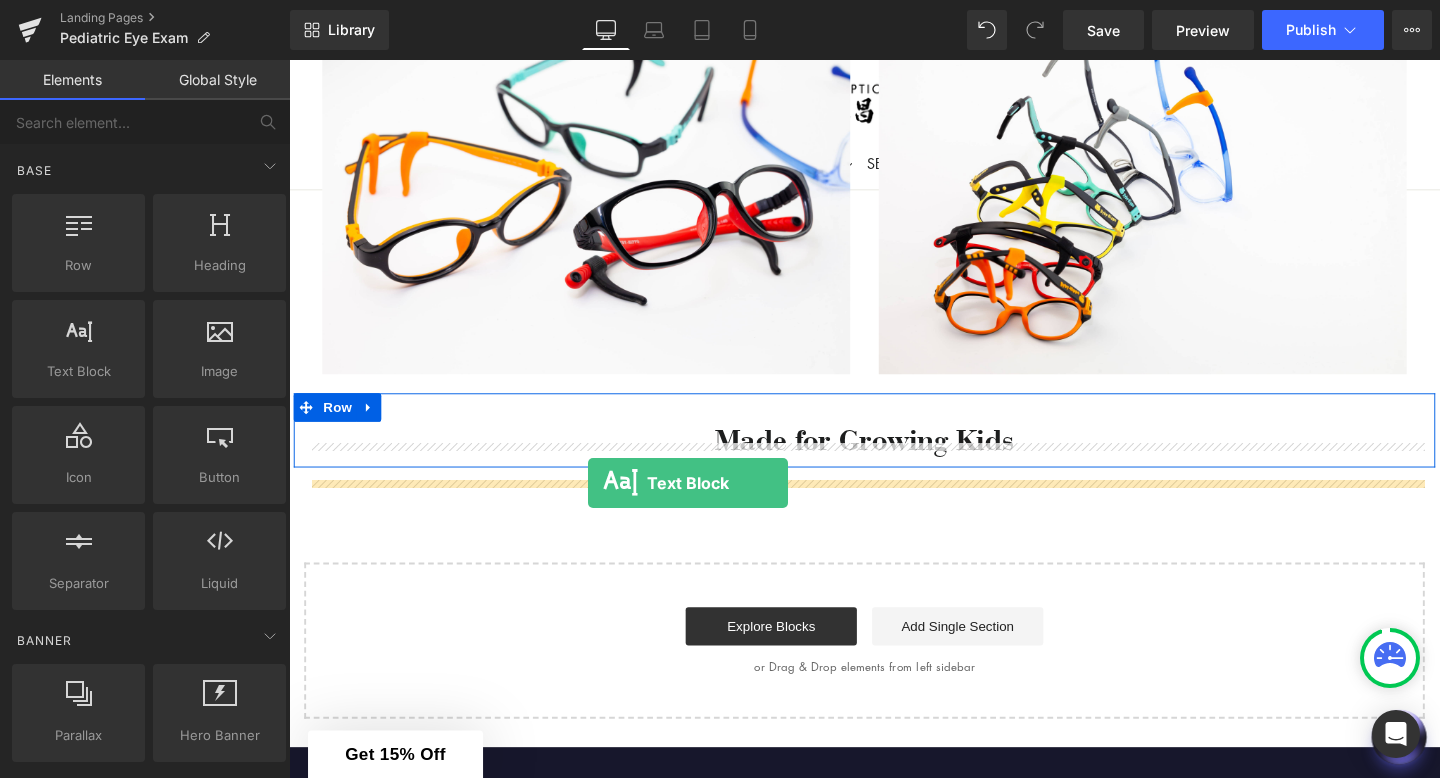 drag, startPoint x: 375, startPoint y: 414, endPoint x: 603, endPoint y: 505, distance: 245.4893 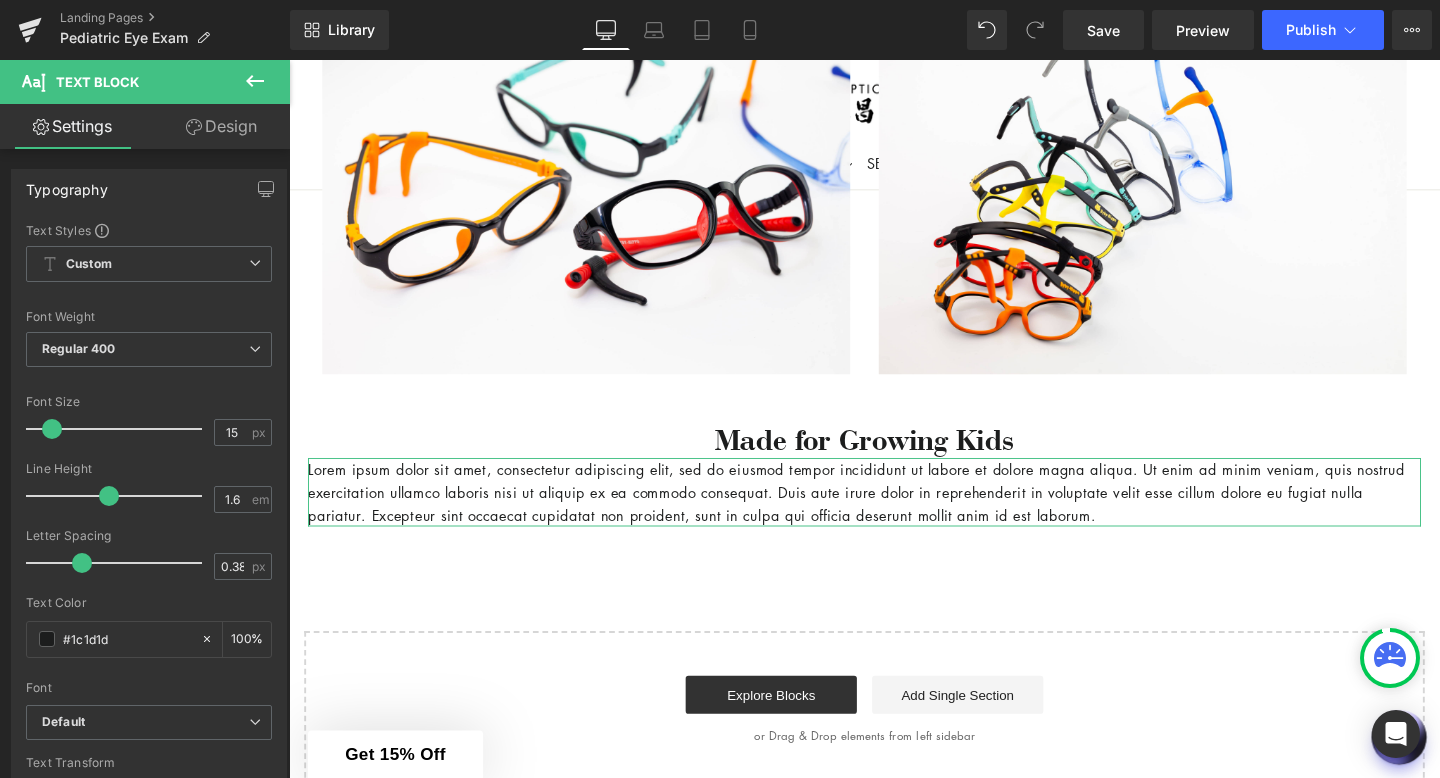 click on "Design" at bounding box center (221, 126) 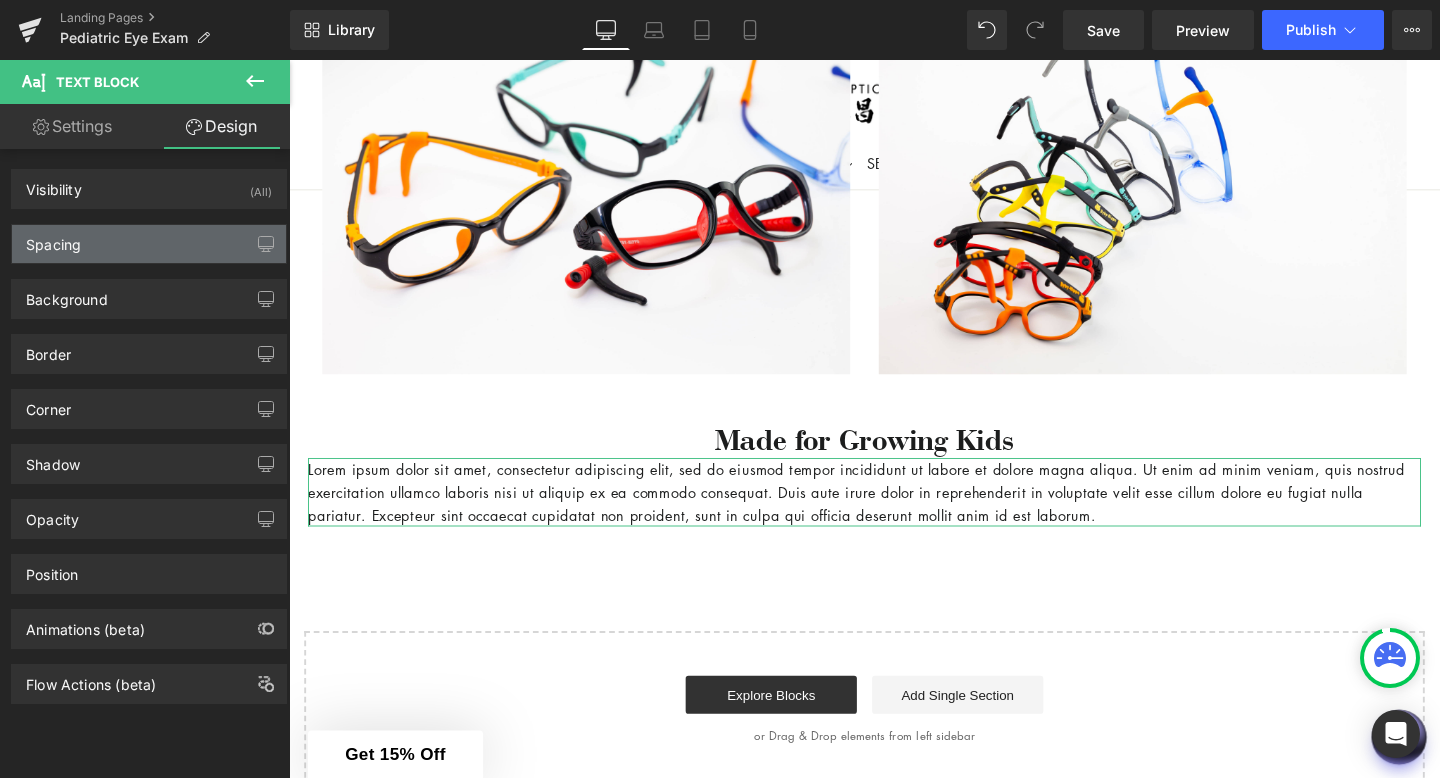 type on "0" 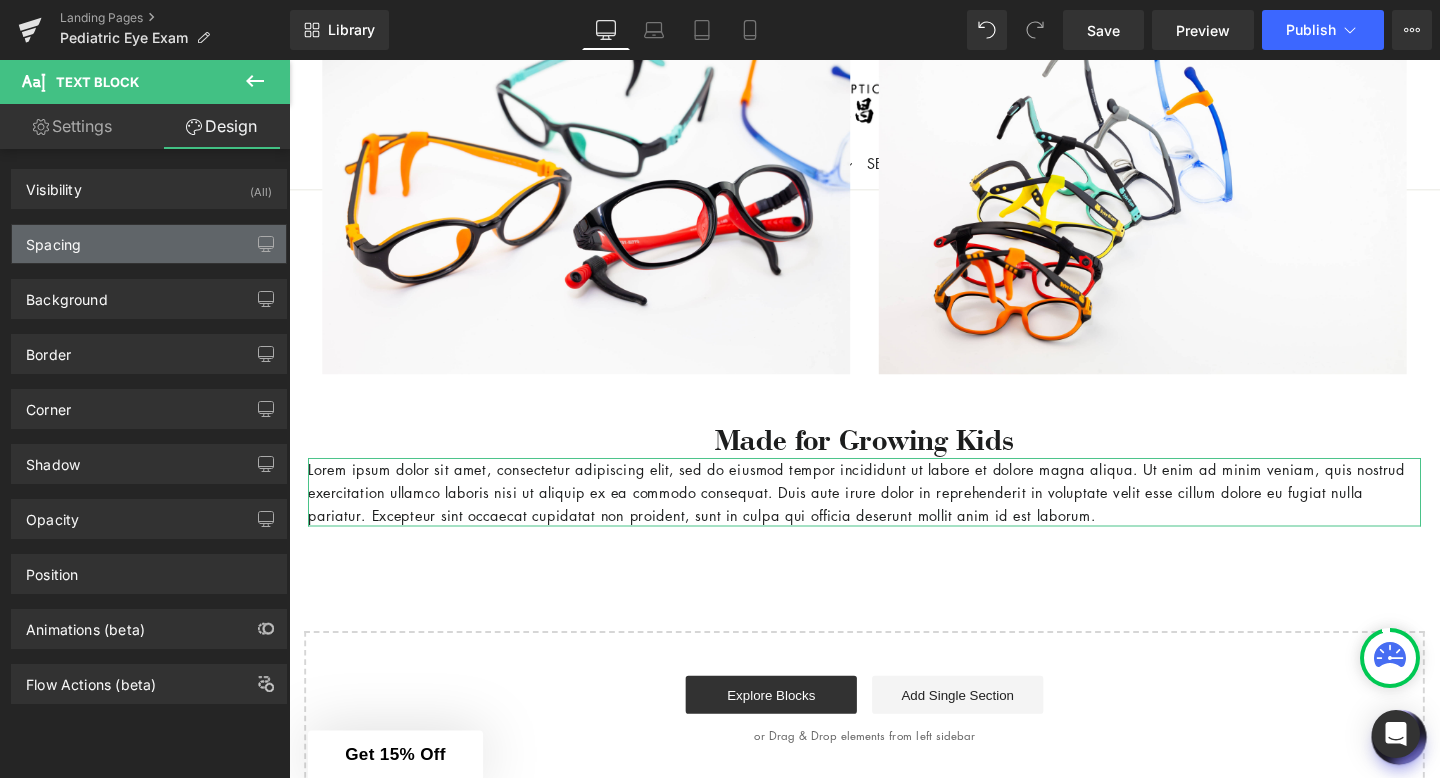 type on "0" 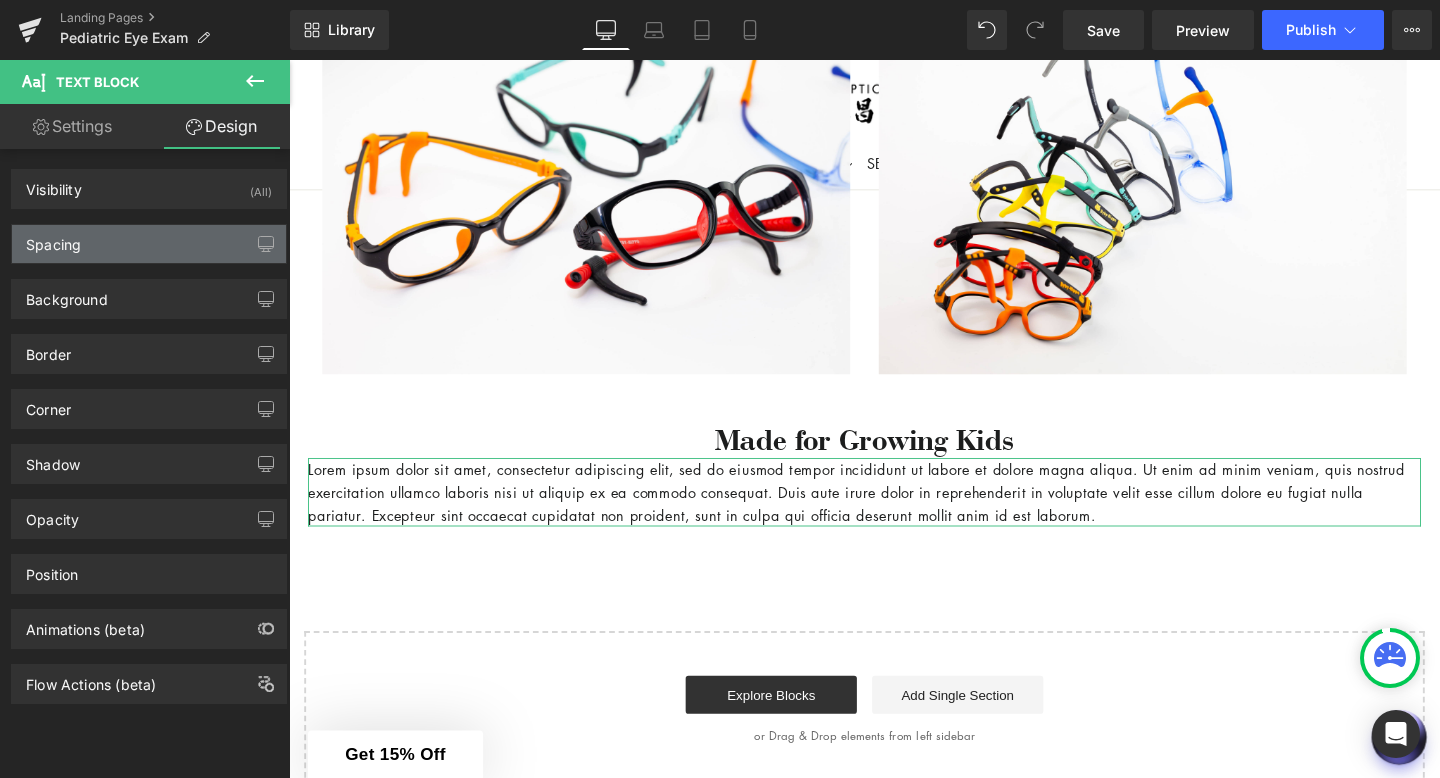 type on "0" 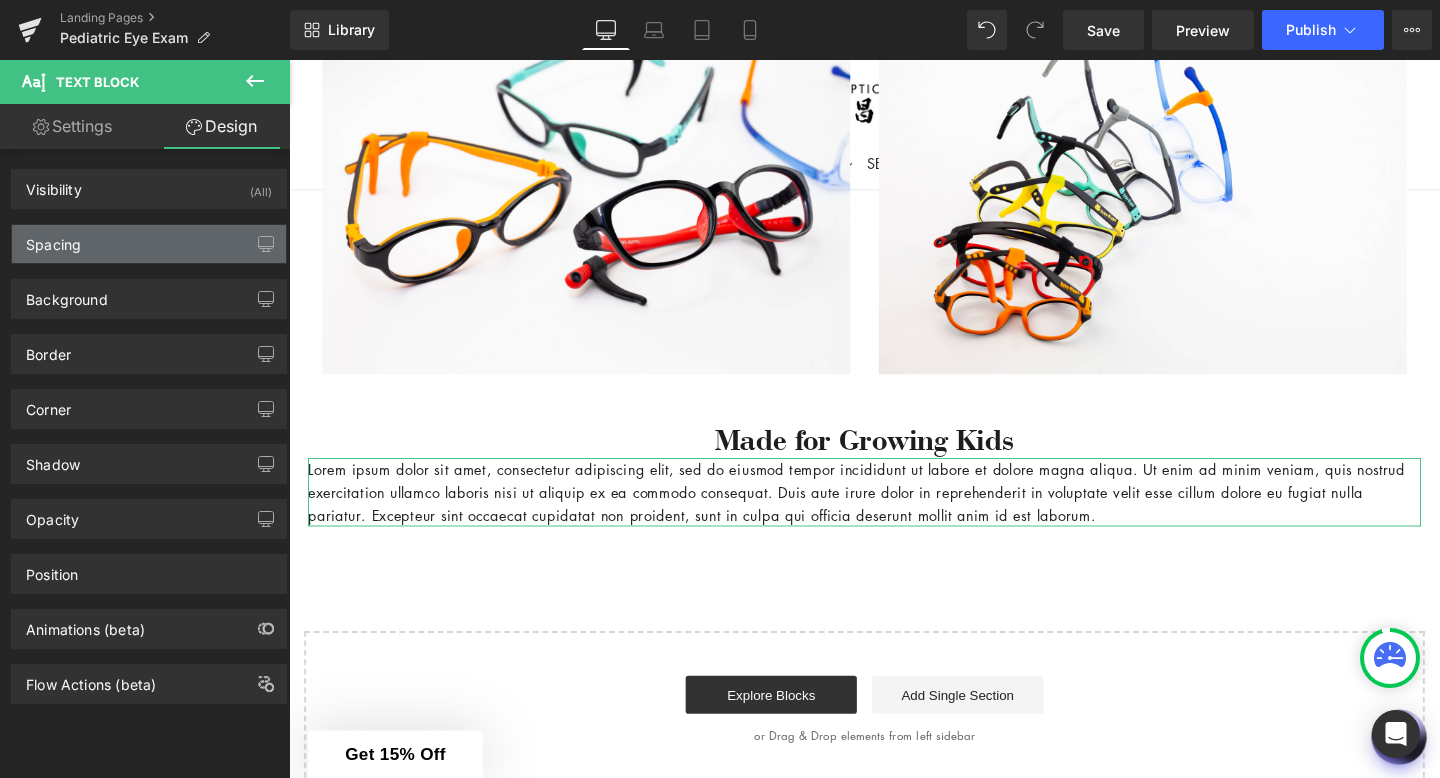 type on "0" 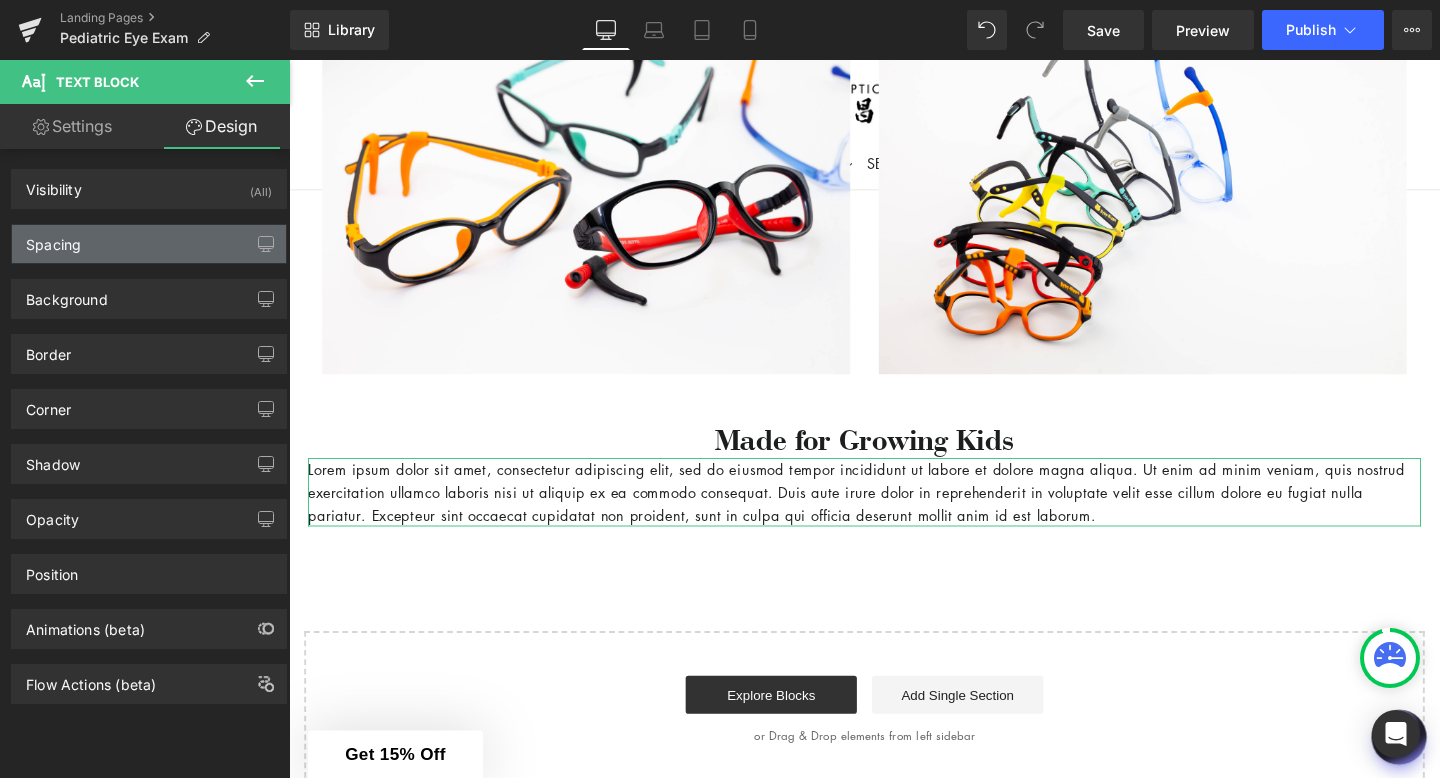 type on "0" 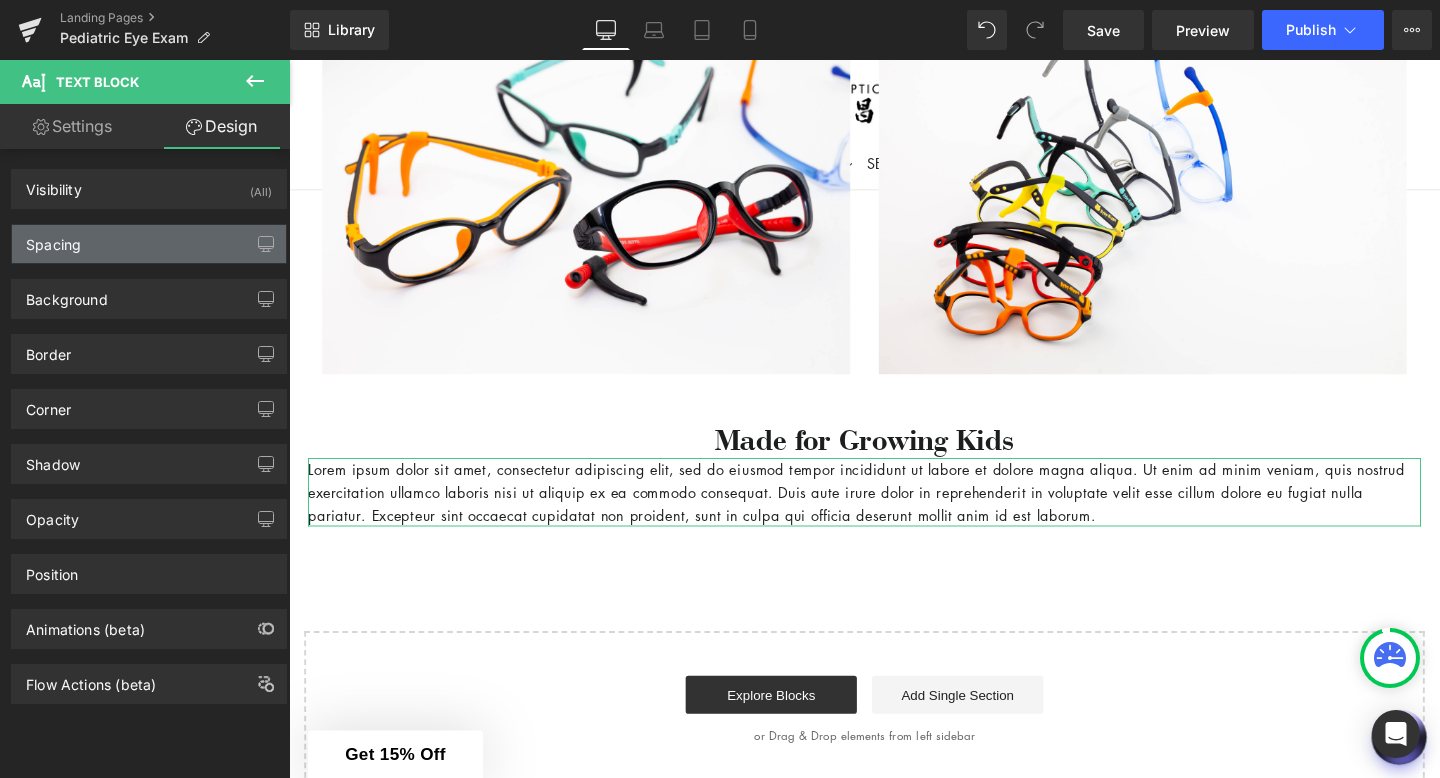 type on "0" 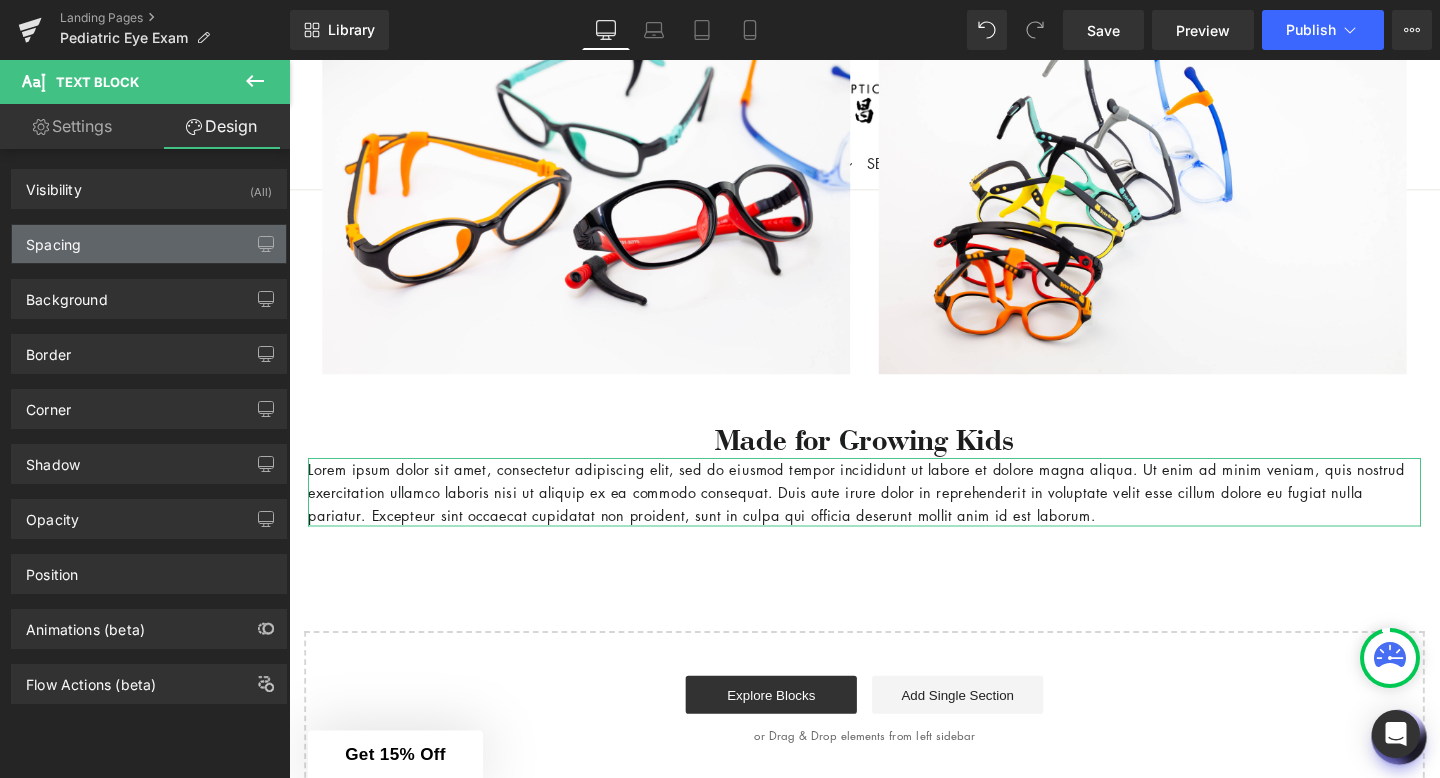 type on "0" 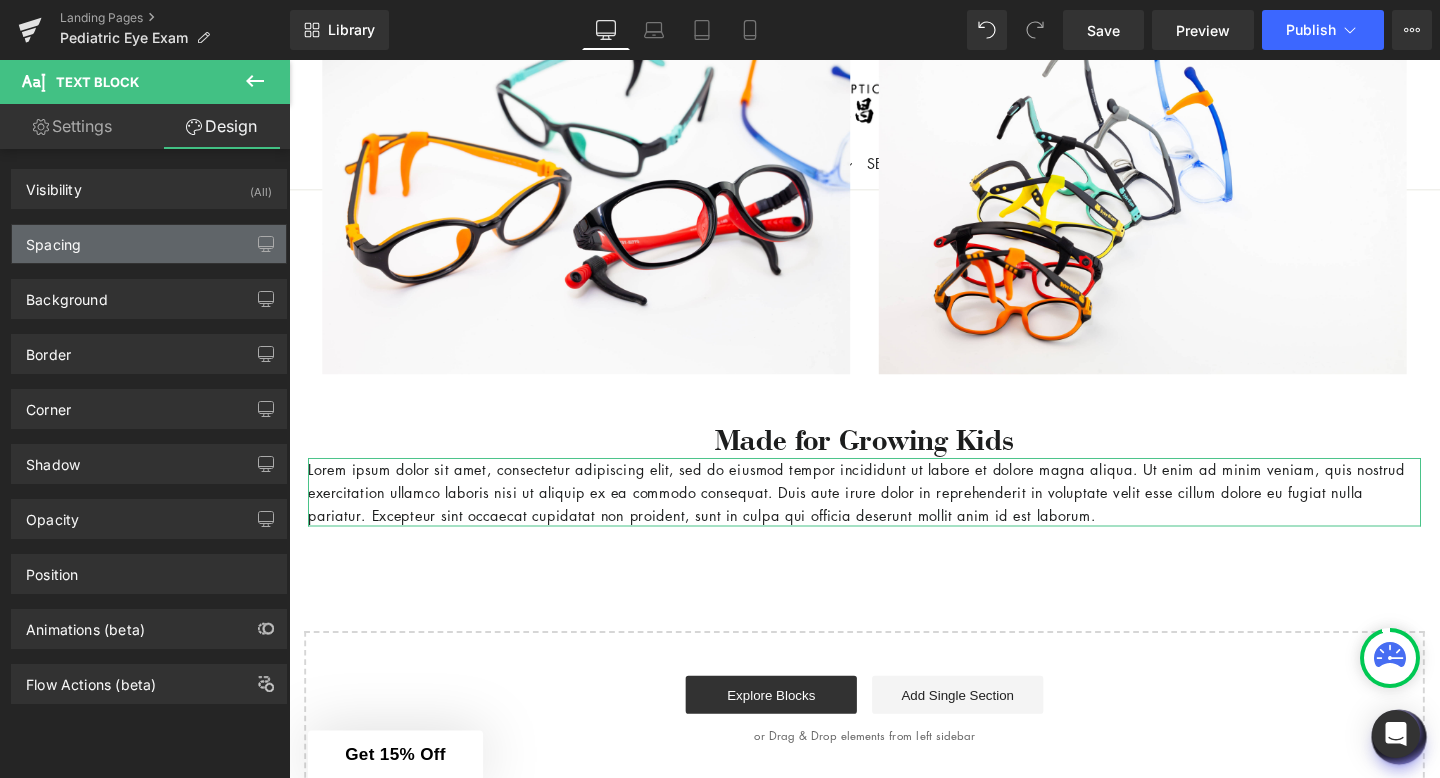 type on "0" 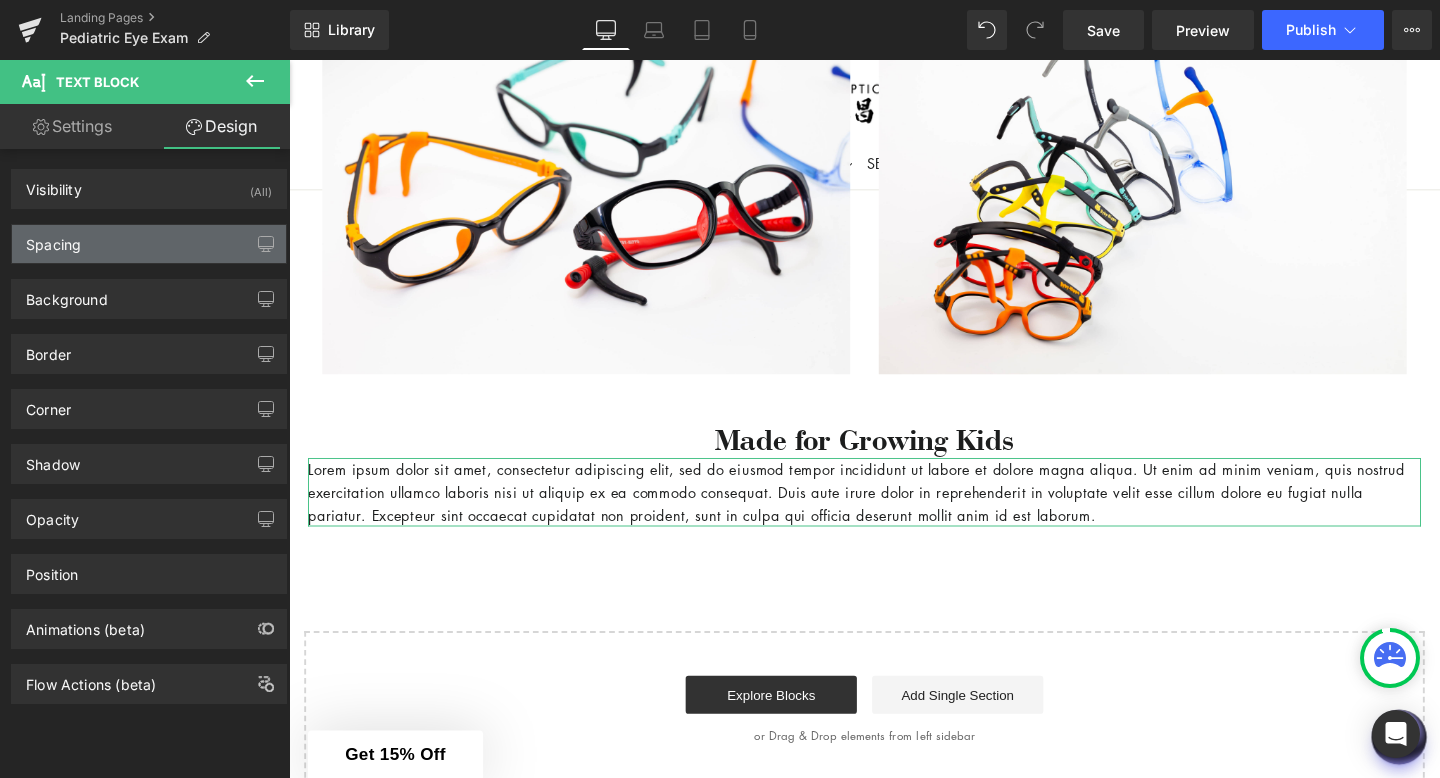 click on "Spacing" at bounding box center (149, 244) 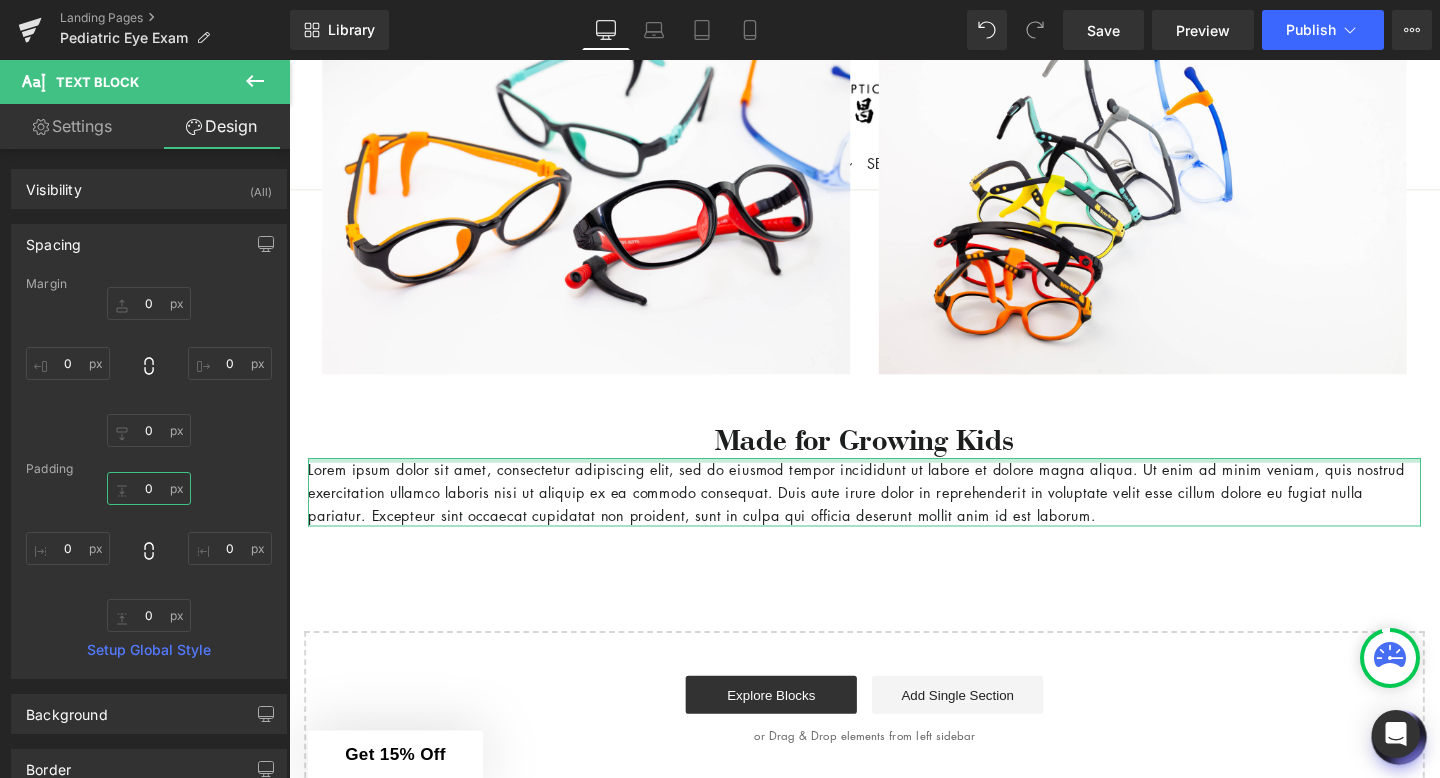 click on "0" at bounding box center (149, 488) 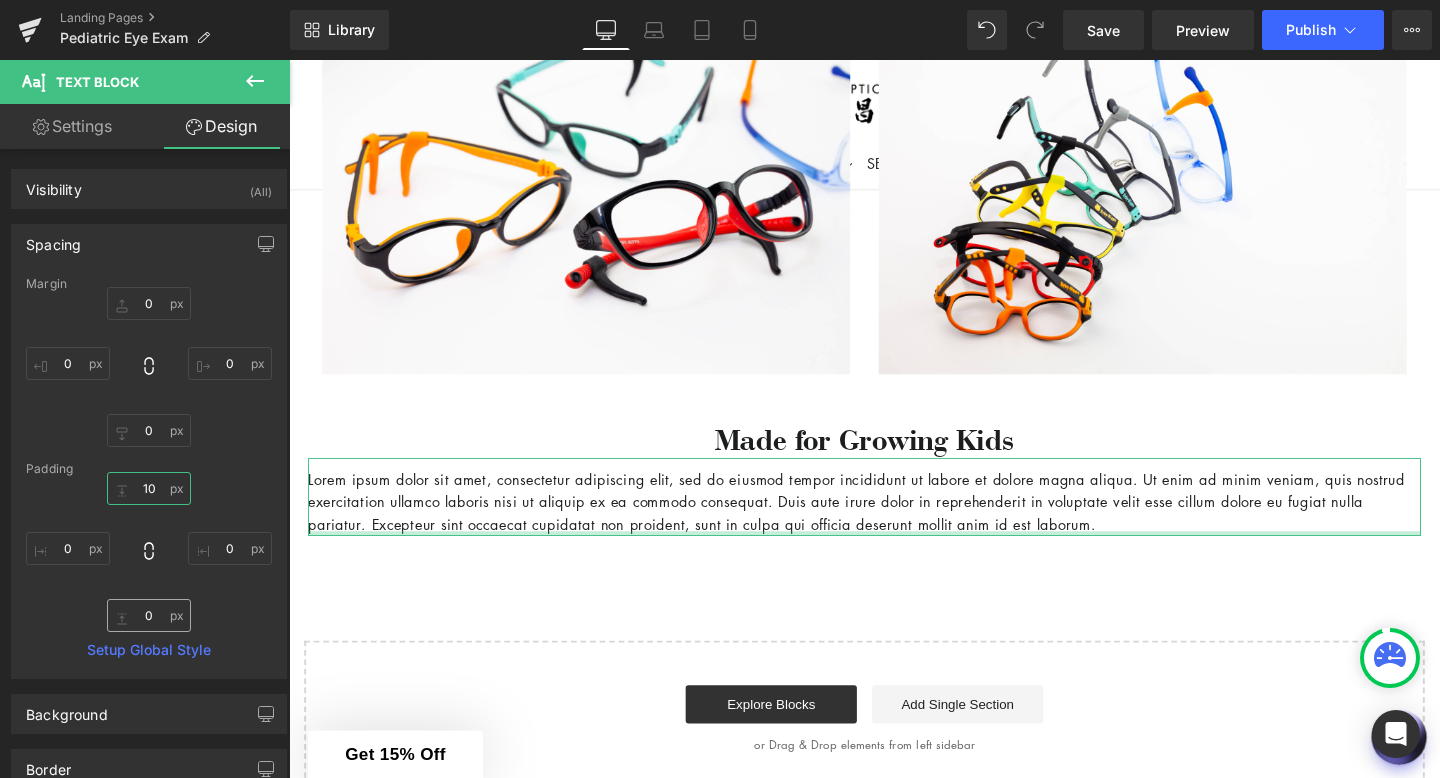 type on "10" 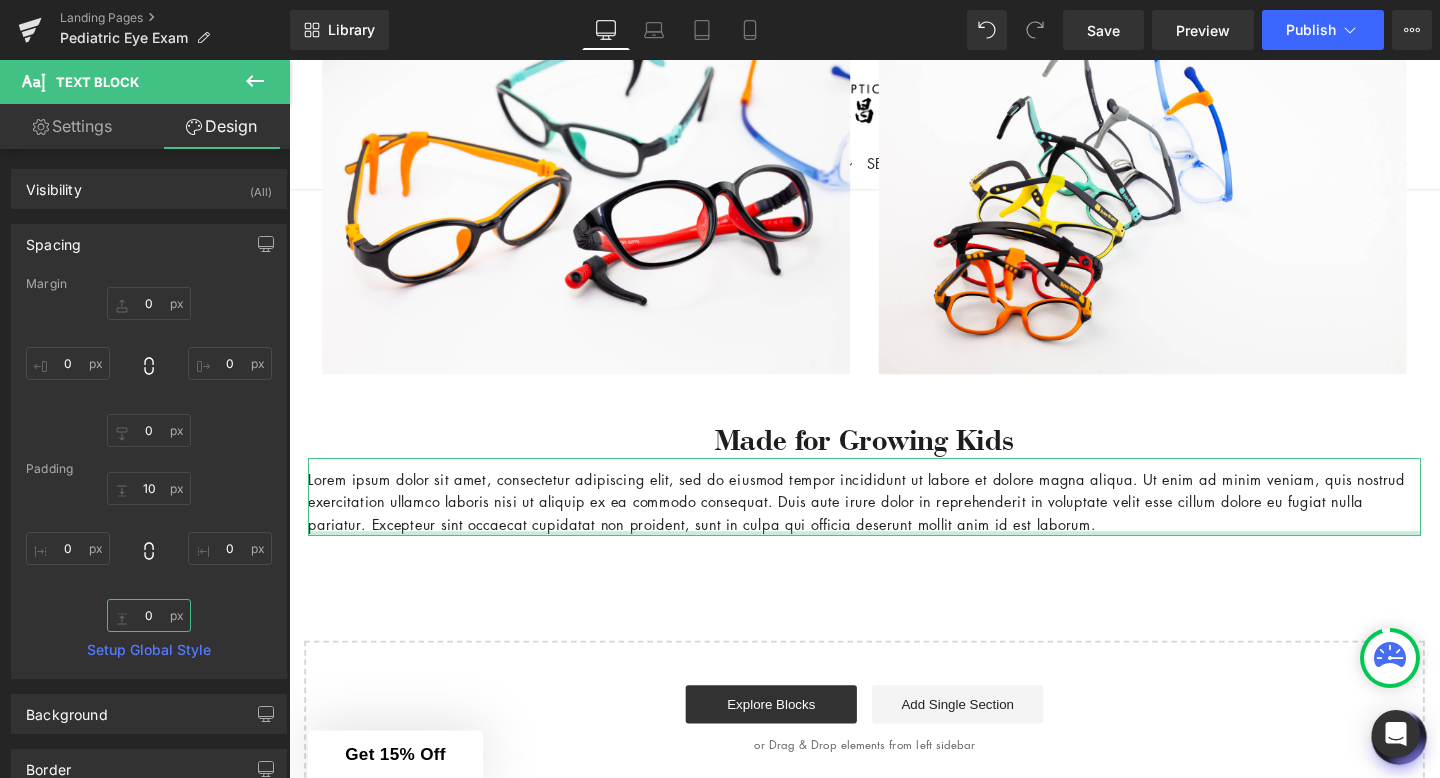 click on "0" at bounding box center (149, 615) 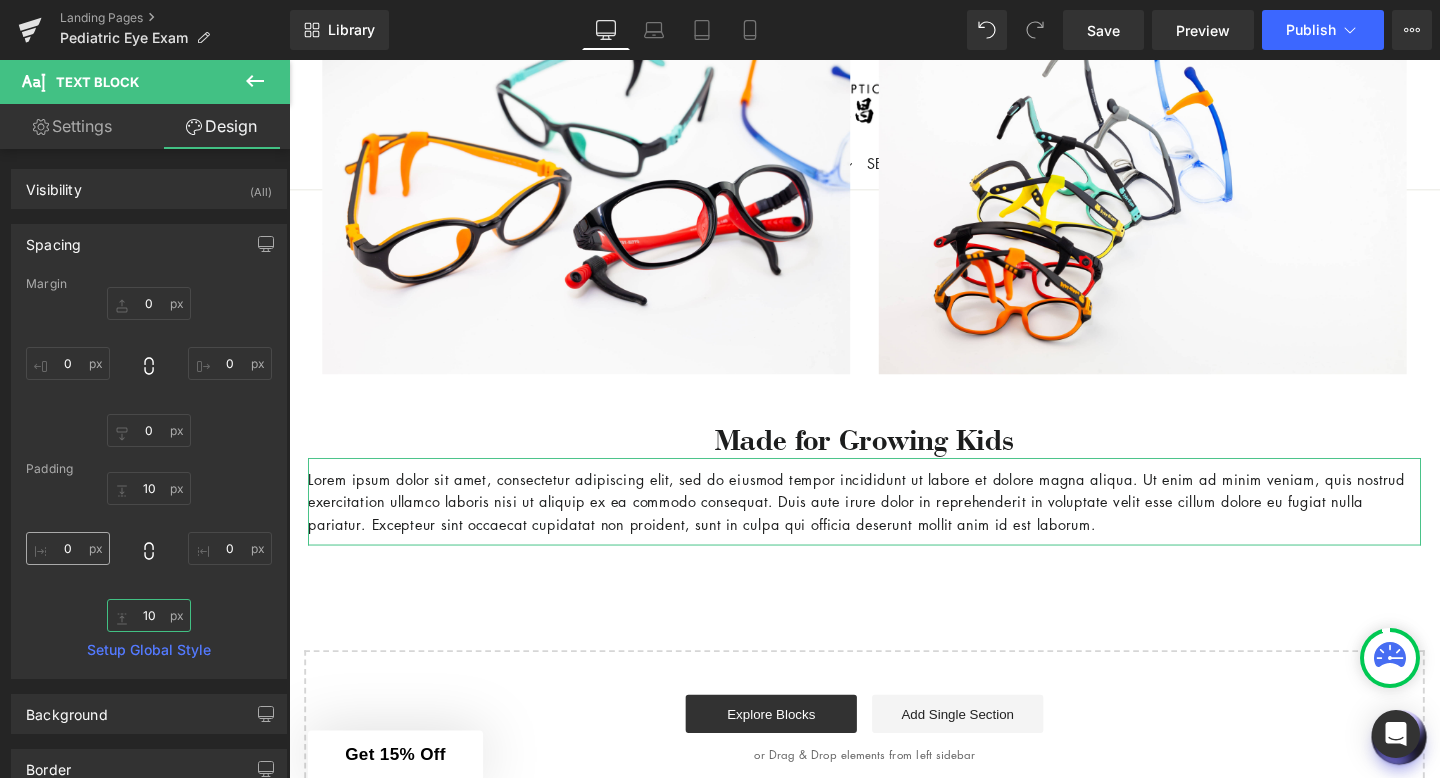 type on "10" 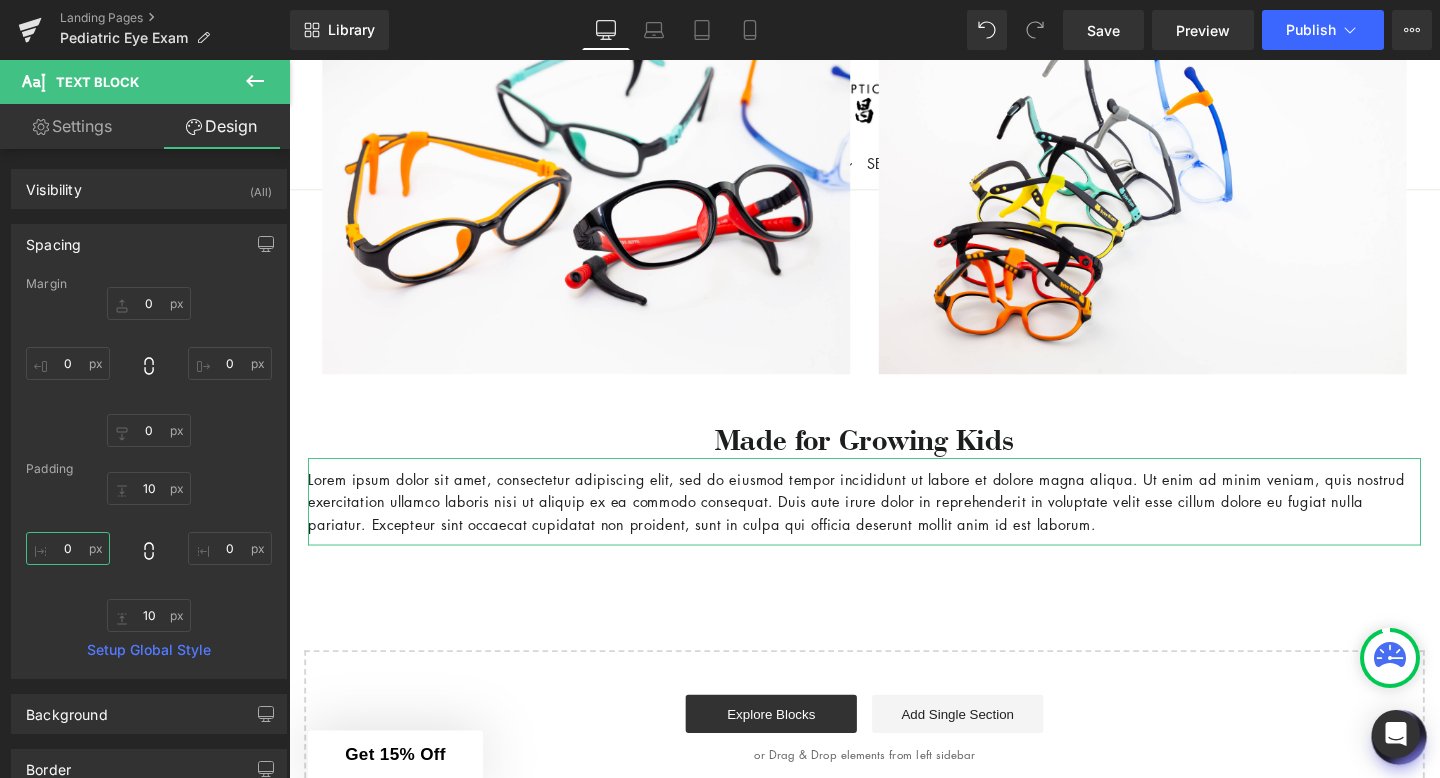 click on "0" at bounding box center [68, 548] 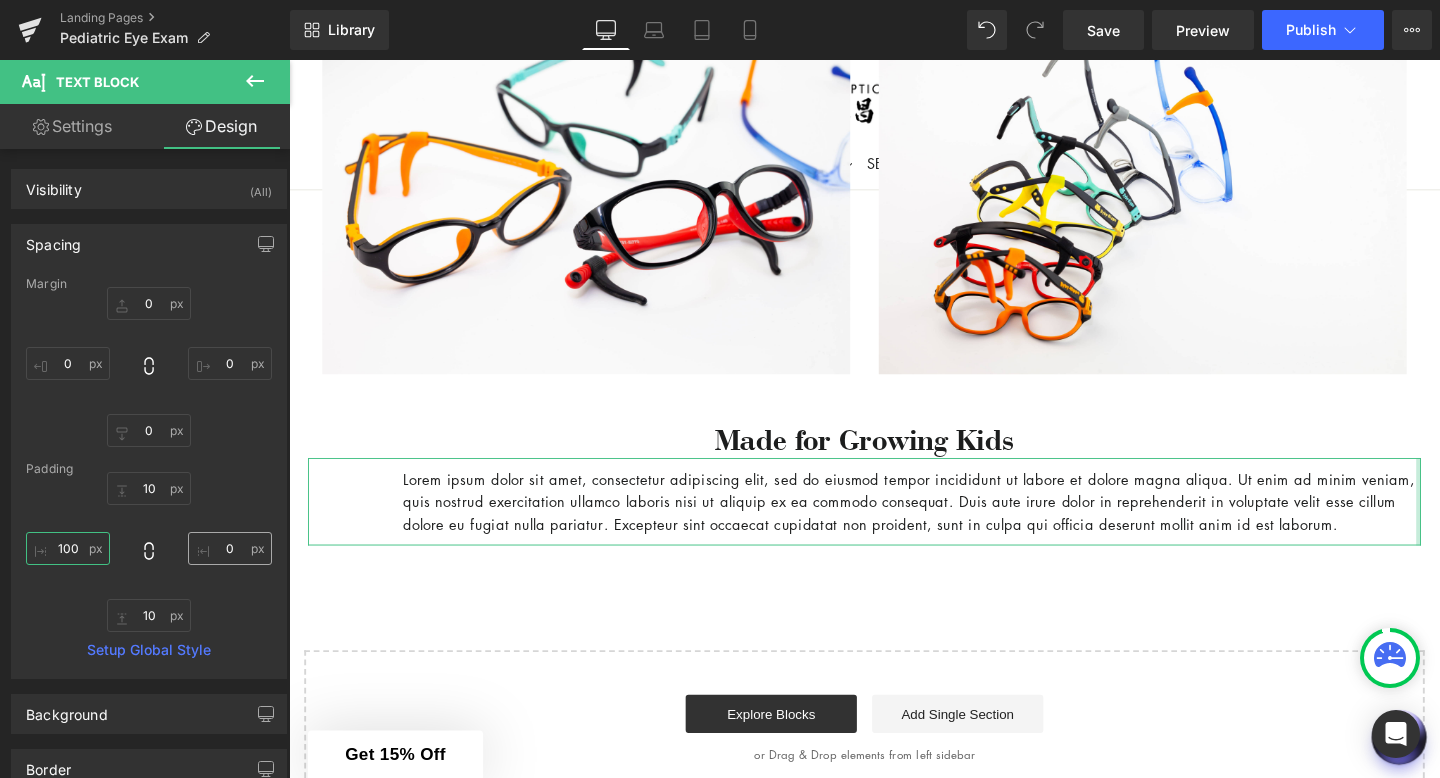 type on "100" 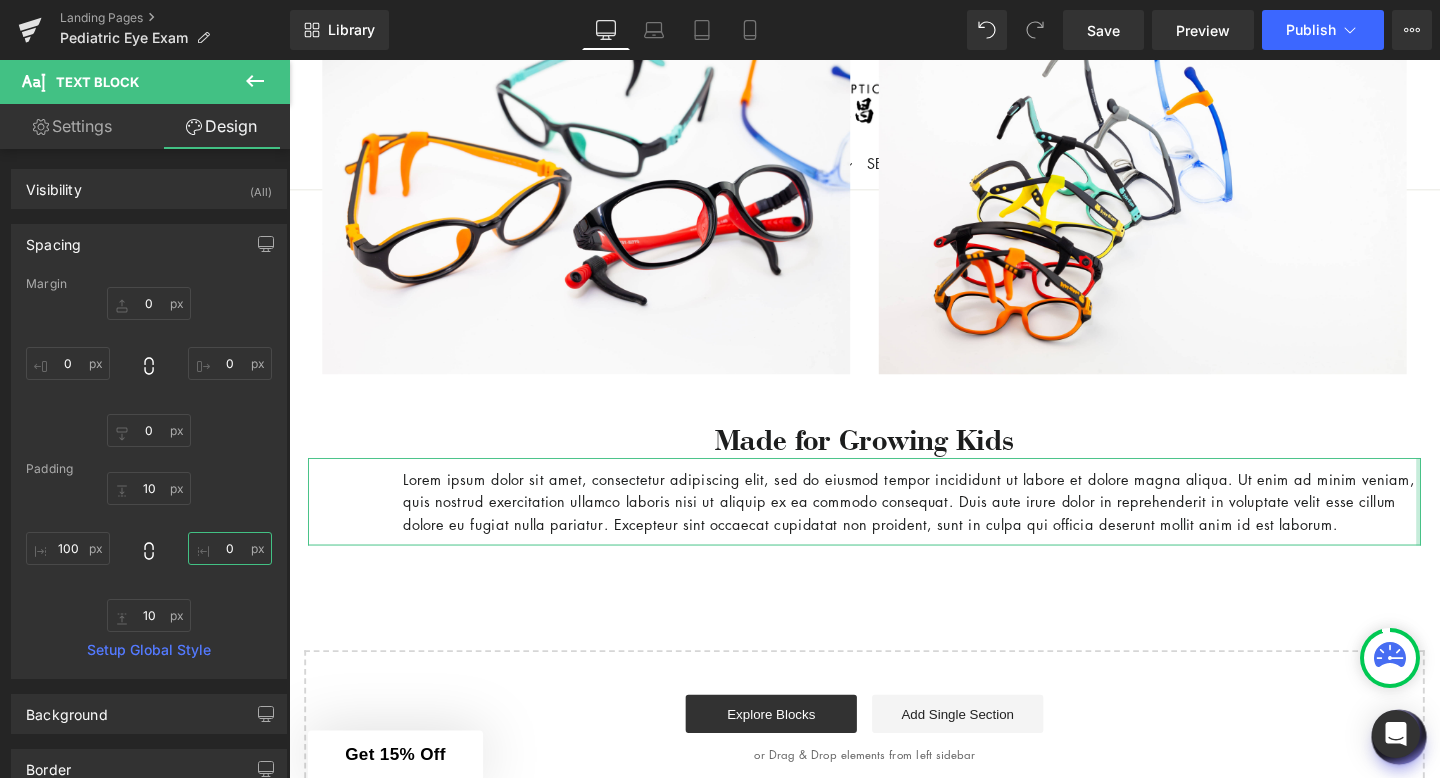 click on "0" at bounding box center [230, 548] 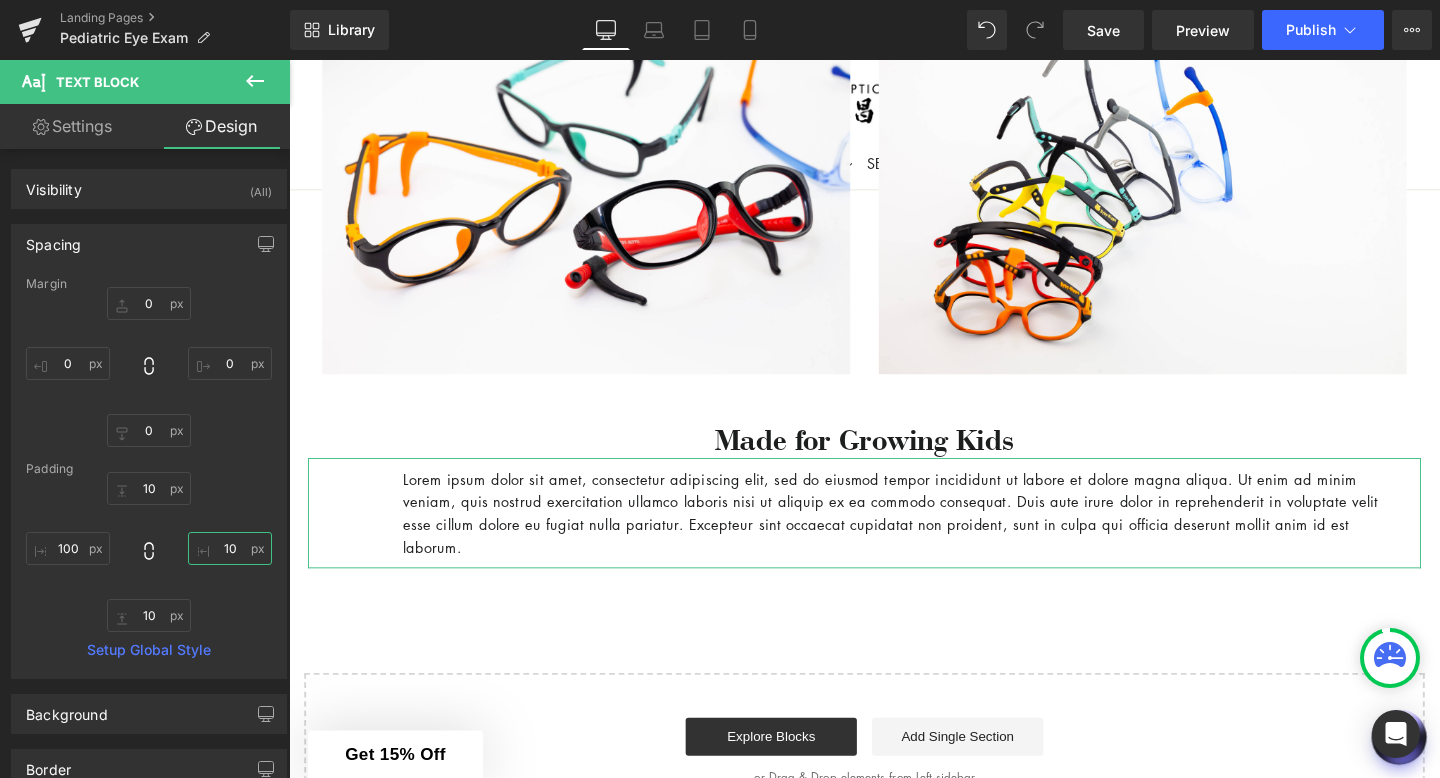 type on "100" 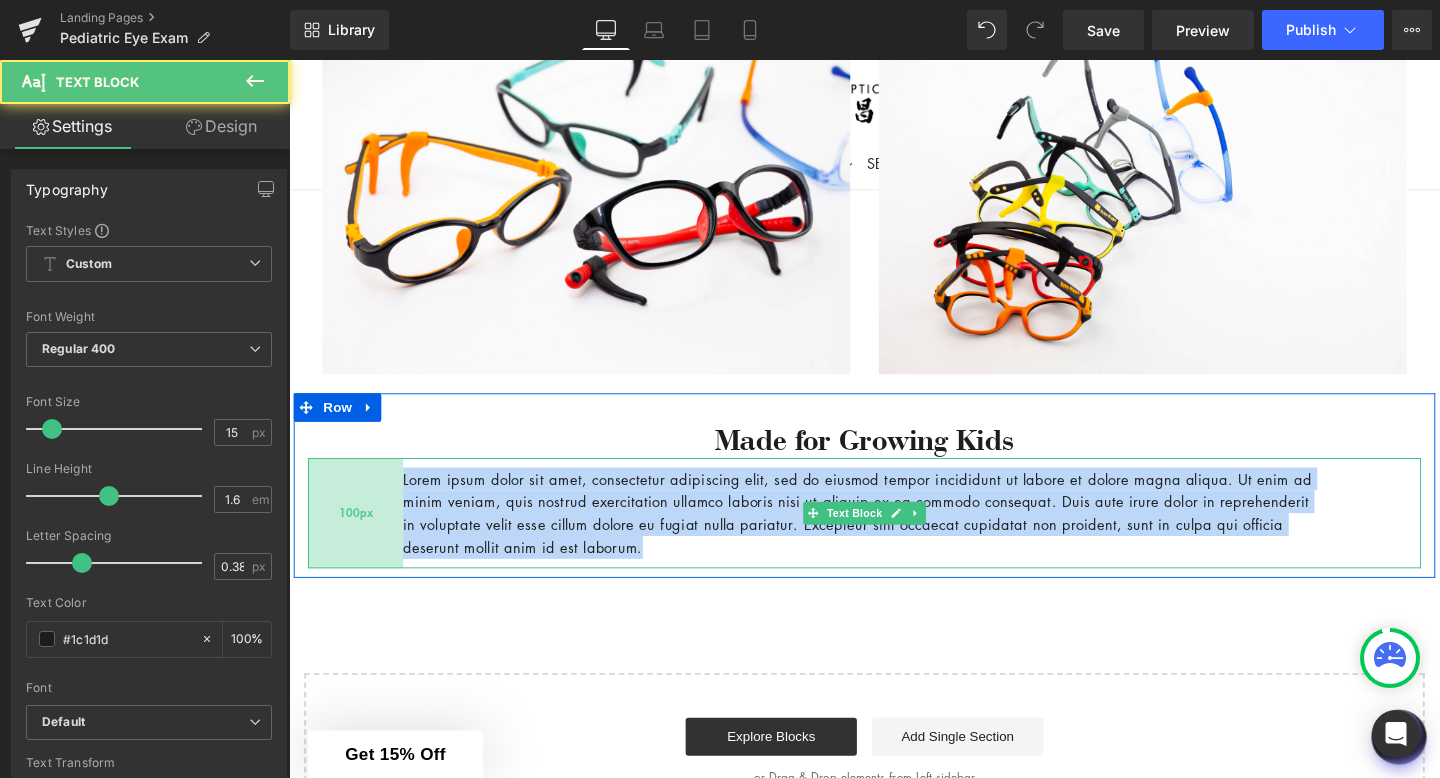drag, startPoint x: 381, startPoint y: 553, endPoint x: 396, endPoint y: 527, distance: 30.016663 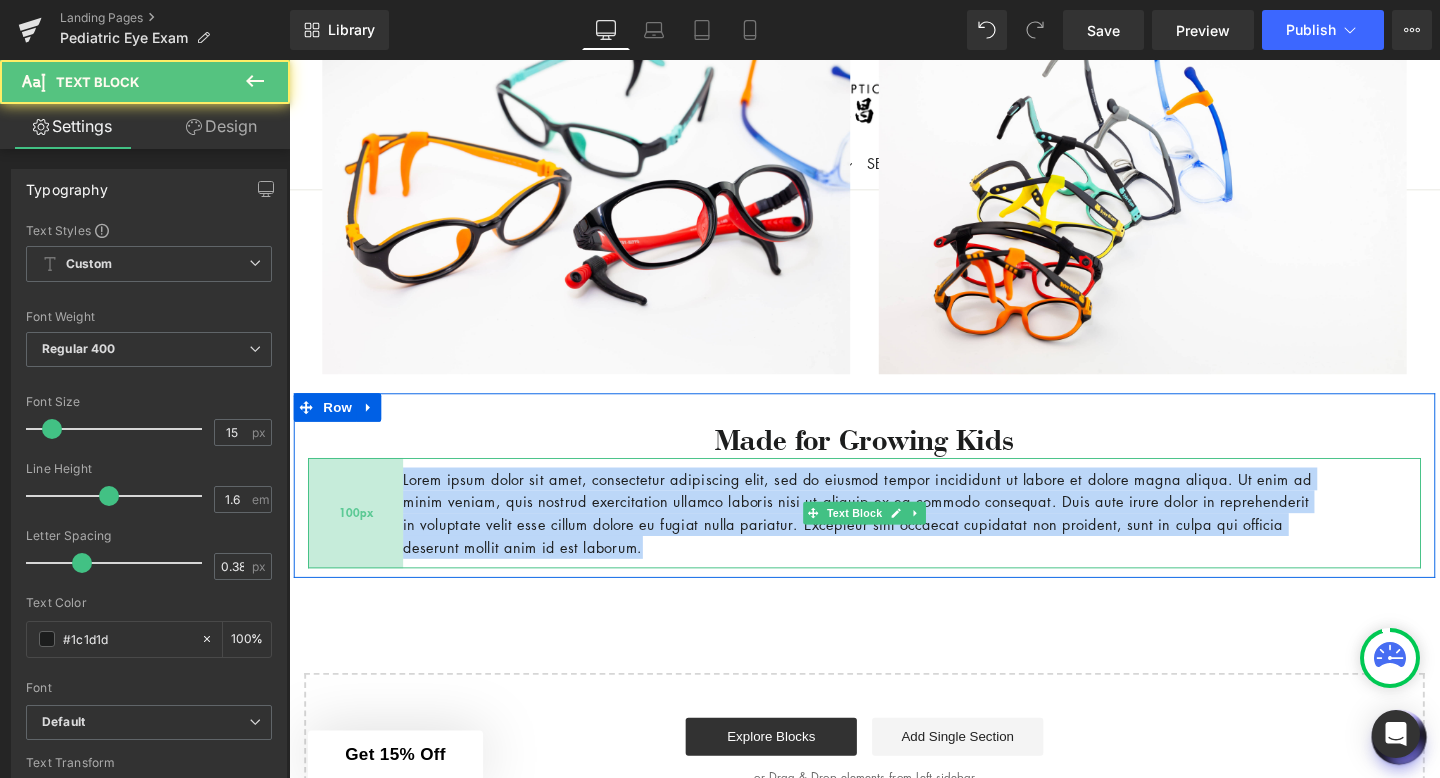 click on "Lorem ipsum dolor sit amet, consectetur adipiscing elit, sed do eiusmod tempor incididunt ut labore et dolore magna aliqua. Ut enim ad minim veniam, quis nostrud exercitation ullamco laboris nisi ut aliquip ex ea commodo consequat. Duis aute irure dolor in reprehenderit in voluptate velit esse cillum dolore eu fugiat nulla pariatur. Excepteur sint occaecat cupidatat non proident, sunt in culpa qui officia deserunt mollit anim id est laborum.
Text Block       100px   100px" at bounding box center (894, 536) 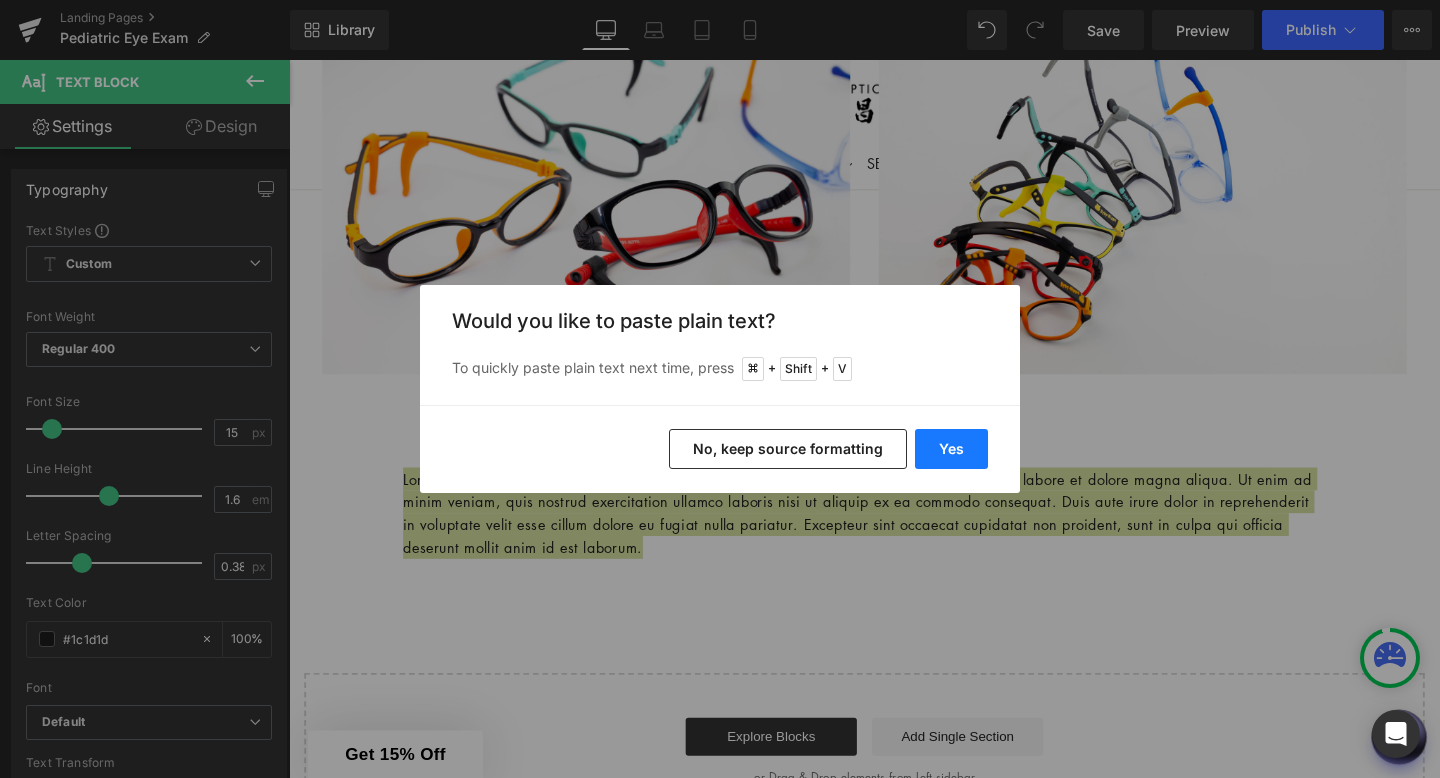 click on "Yes" at bounding box center (951, 449) 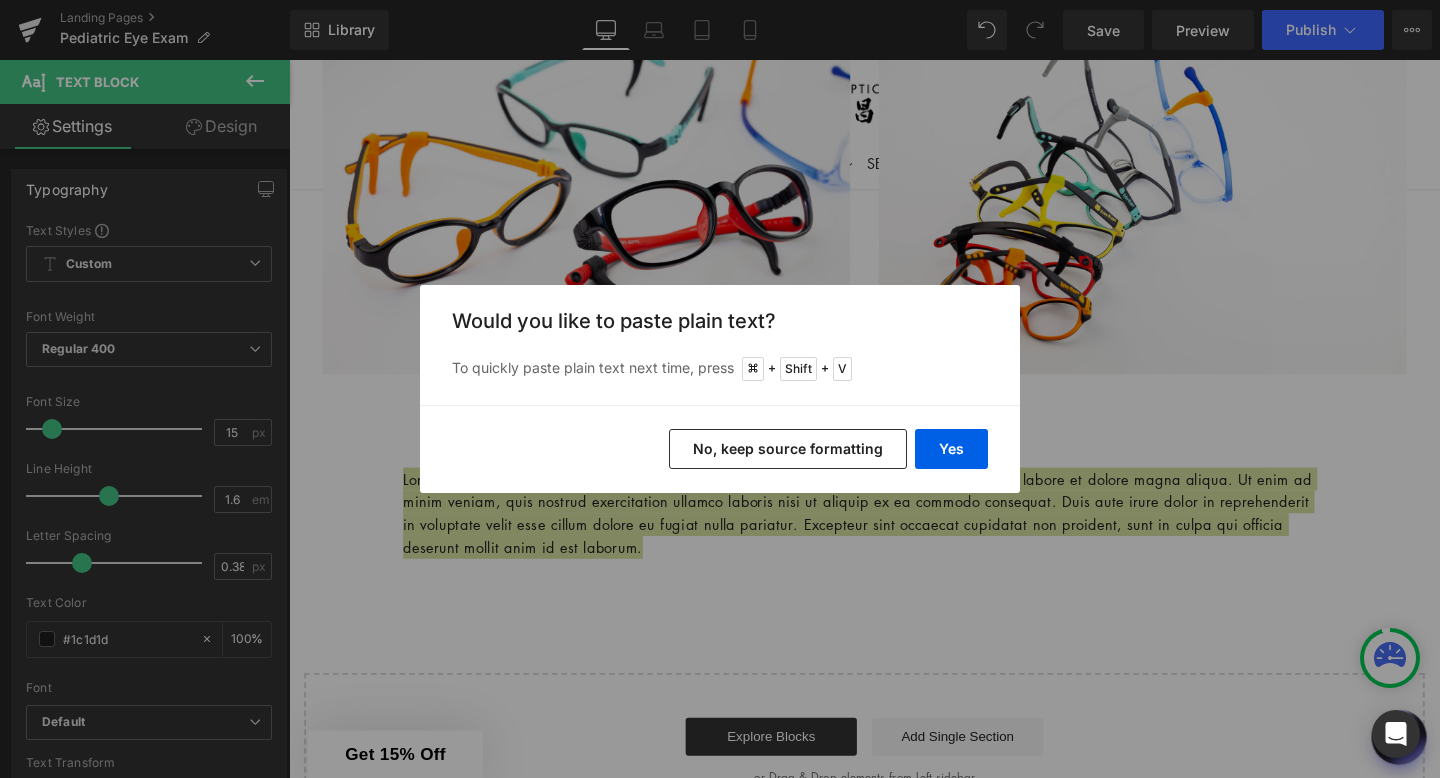 type 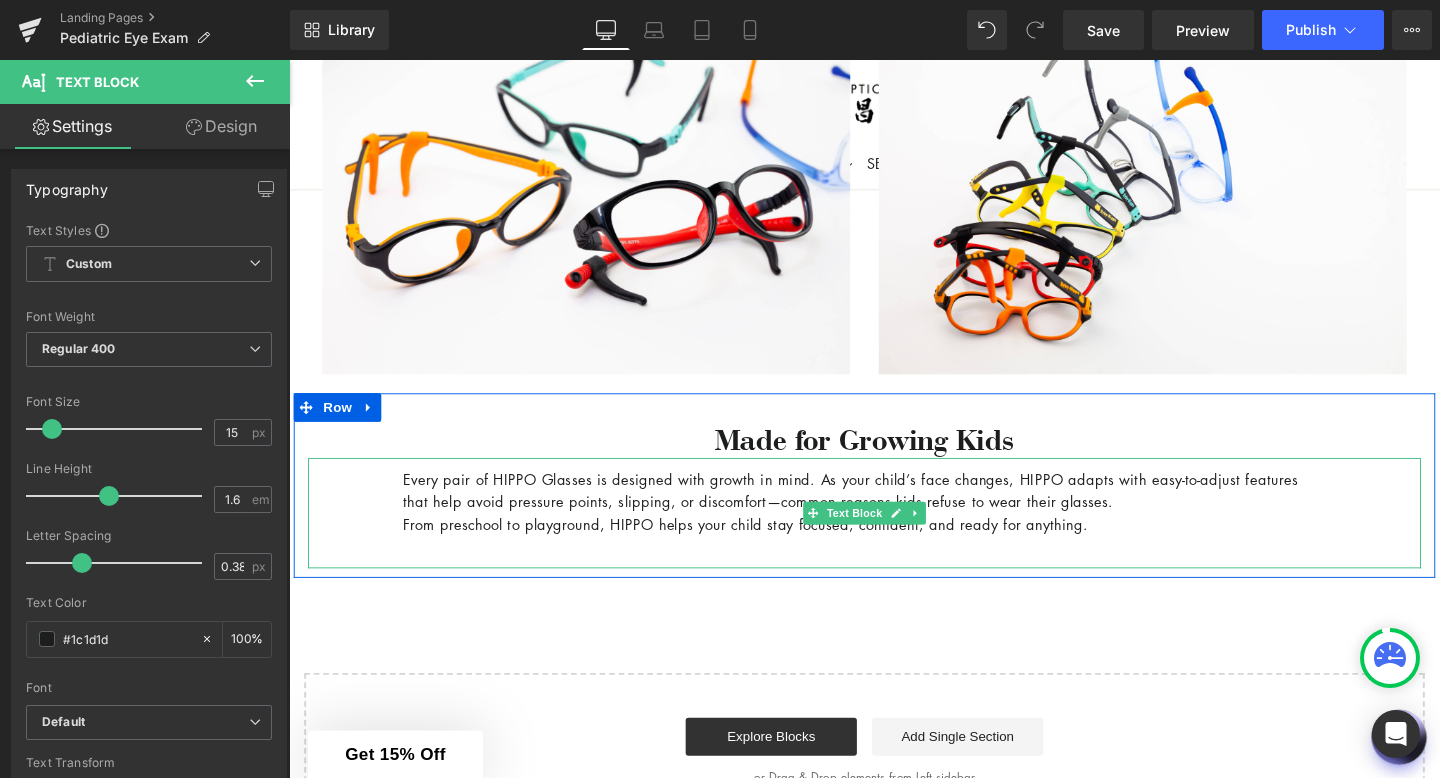 click at bounding box center (894, 572) 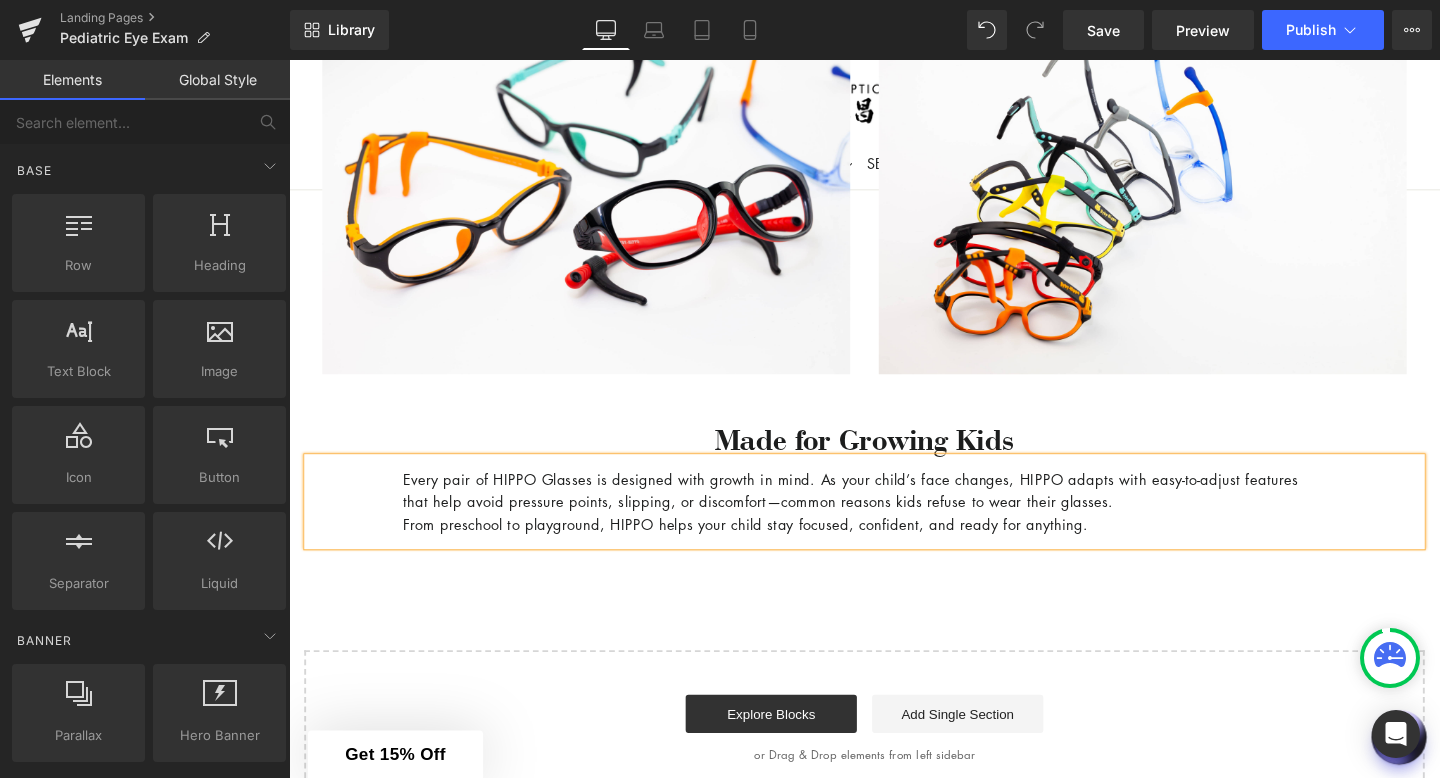 click on "Comprehensive Eye Exams for children –  Because Healthy Vision Starts Early
Heading
Row
Image
Ensure Your Child’s Vision is on the Right Track
Heading
Did you know that  1 in 4 children has an undiagnosed vision problem ? Clear sight is critical for learning, development, and confidence—and many vision issues don’t have obvious symptoms. That’s why annual eye exams are  essential ,  even if your child isn’t complaining about their eyesight. At Chinatown Optical/Mott Optical Group, we specialize in gentle, thorough  pediatric eye exams  that help detect issues early and support your child’s success in and out of the classroom.
Text Block       100px   100px
Why Annual Eye Exams Matter for Kids
Heading
80% of learning is visual  – Vision problems can mimic learning difficulties or attention issues. Early detection is key Vision can change rapidly" at bounding box center [894, -739] 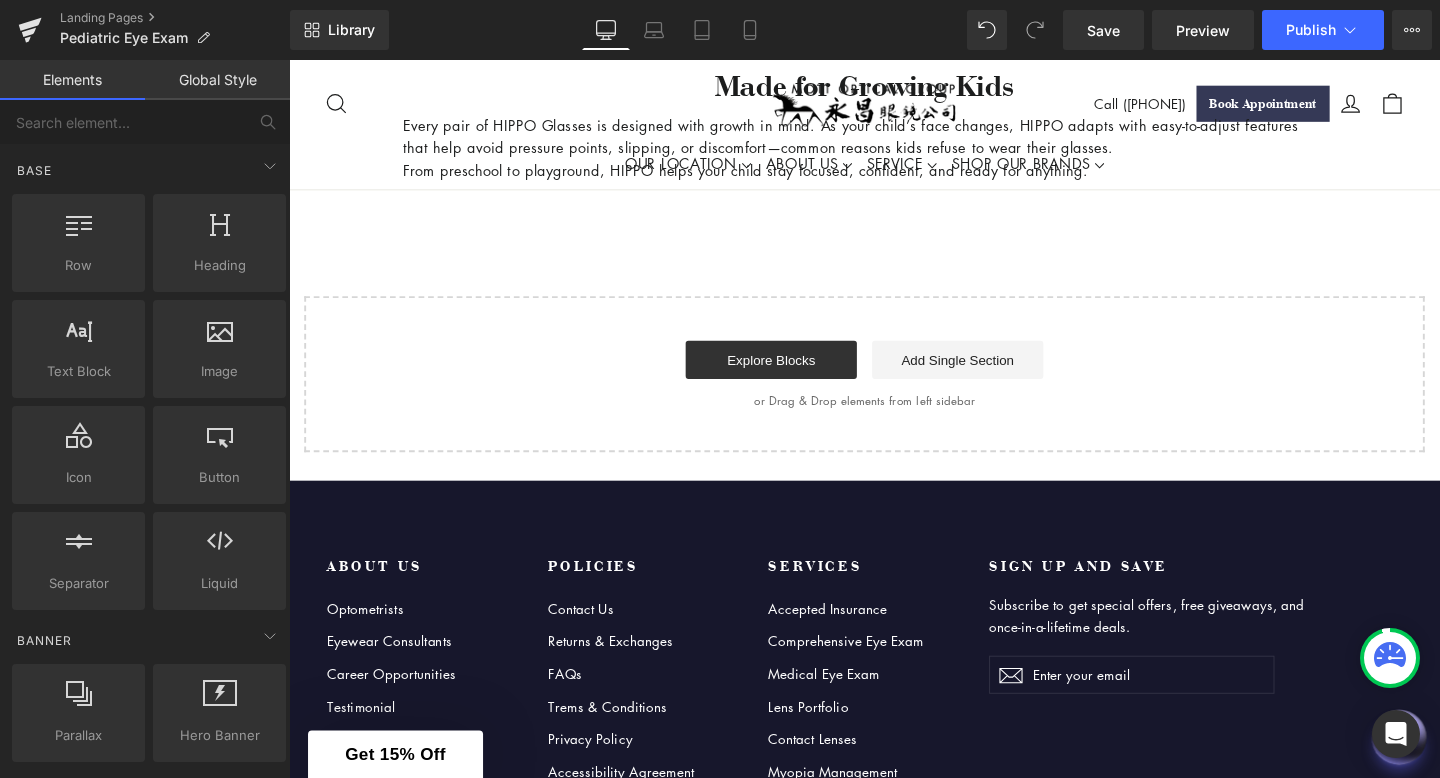 scroll, scrollTop: 2618, scrollLeft: 0, axis: vertical 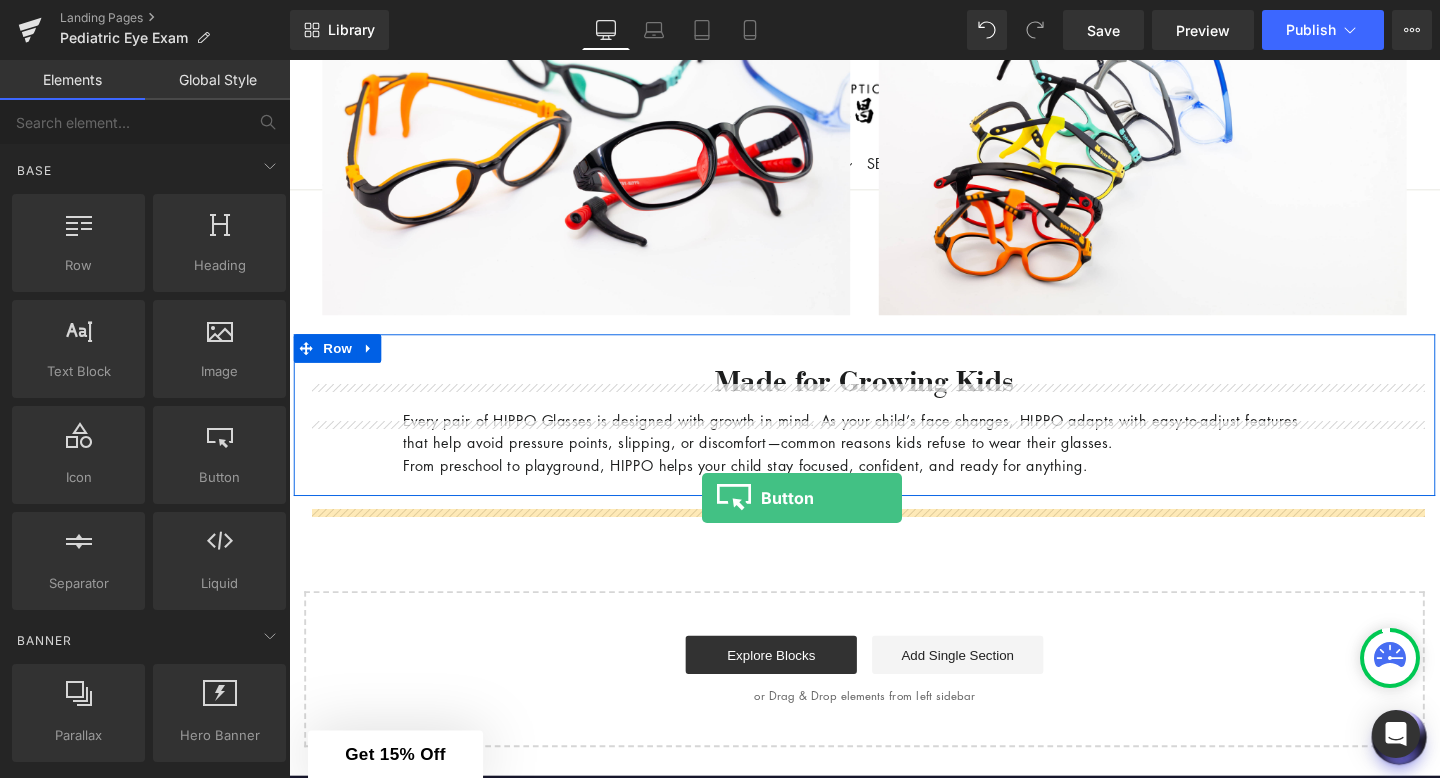 drag, startPoint x: 504, startPoint y: 519, endPoint x: 722, endPoint y: 520, distance: 218.00229 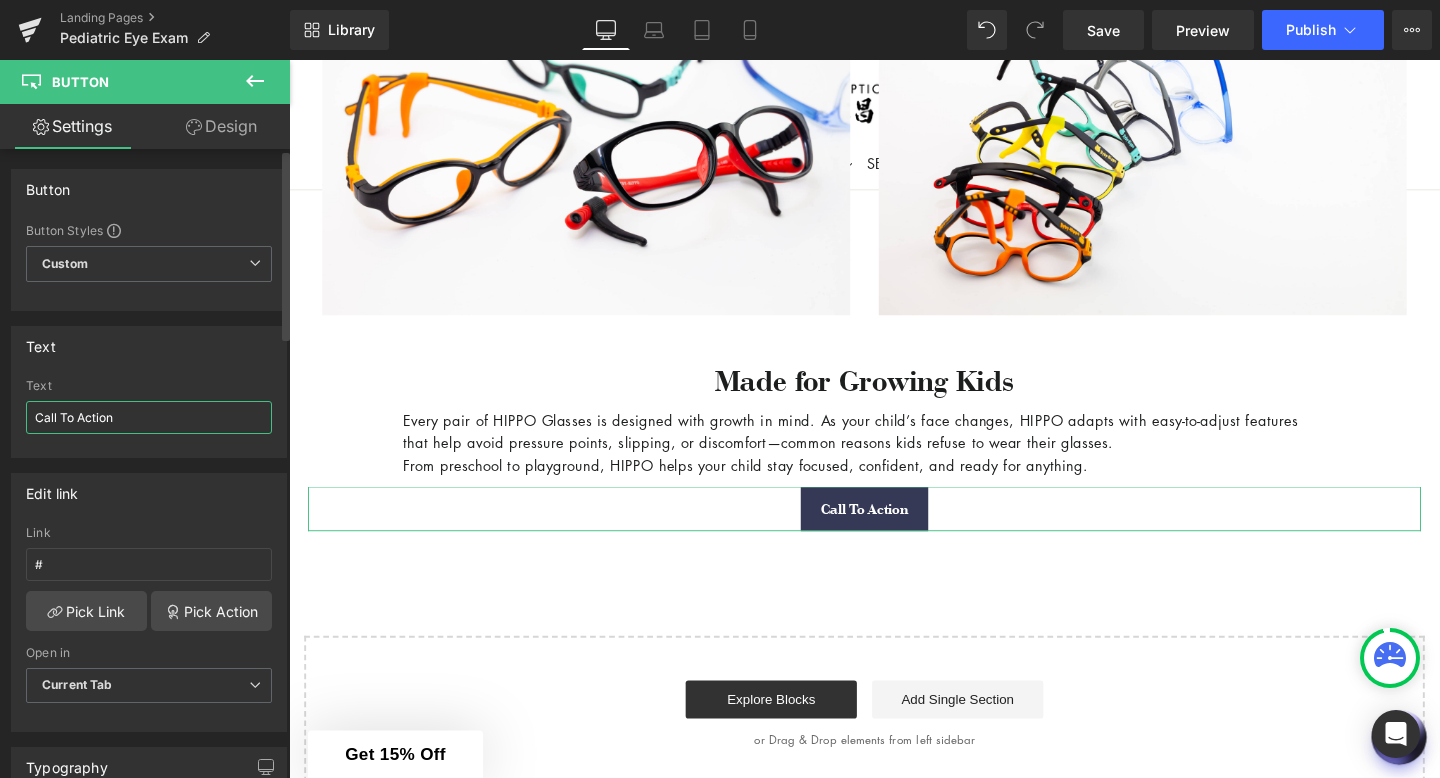 drag, startPoint x: 180, startPoint y: 419, endPoint x: 1, endPoint y: 417, distance: 179.01117 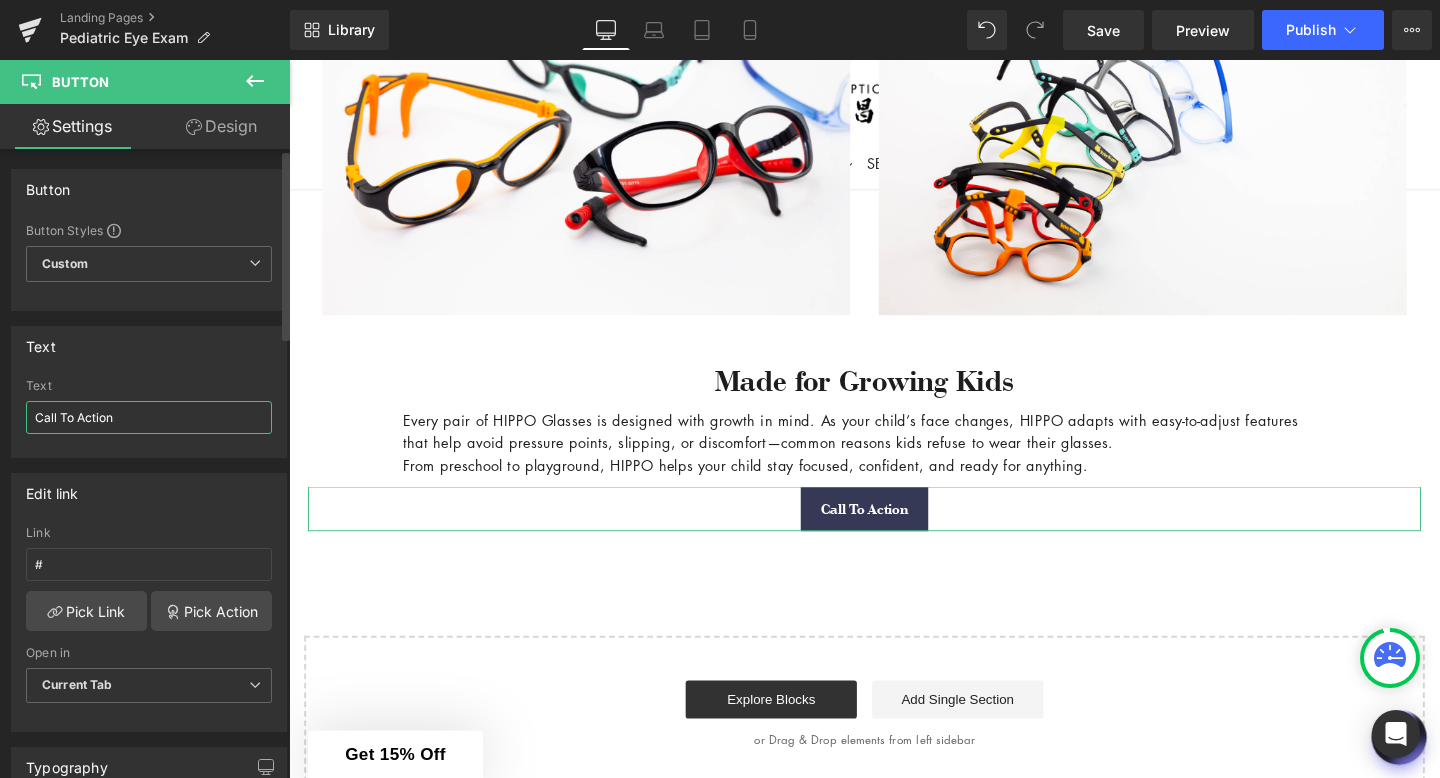 click on "Text Call To Action Text Call To Action" at bounding box center (149, 384) 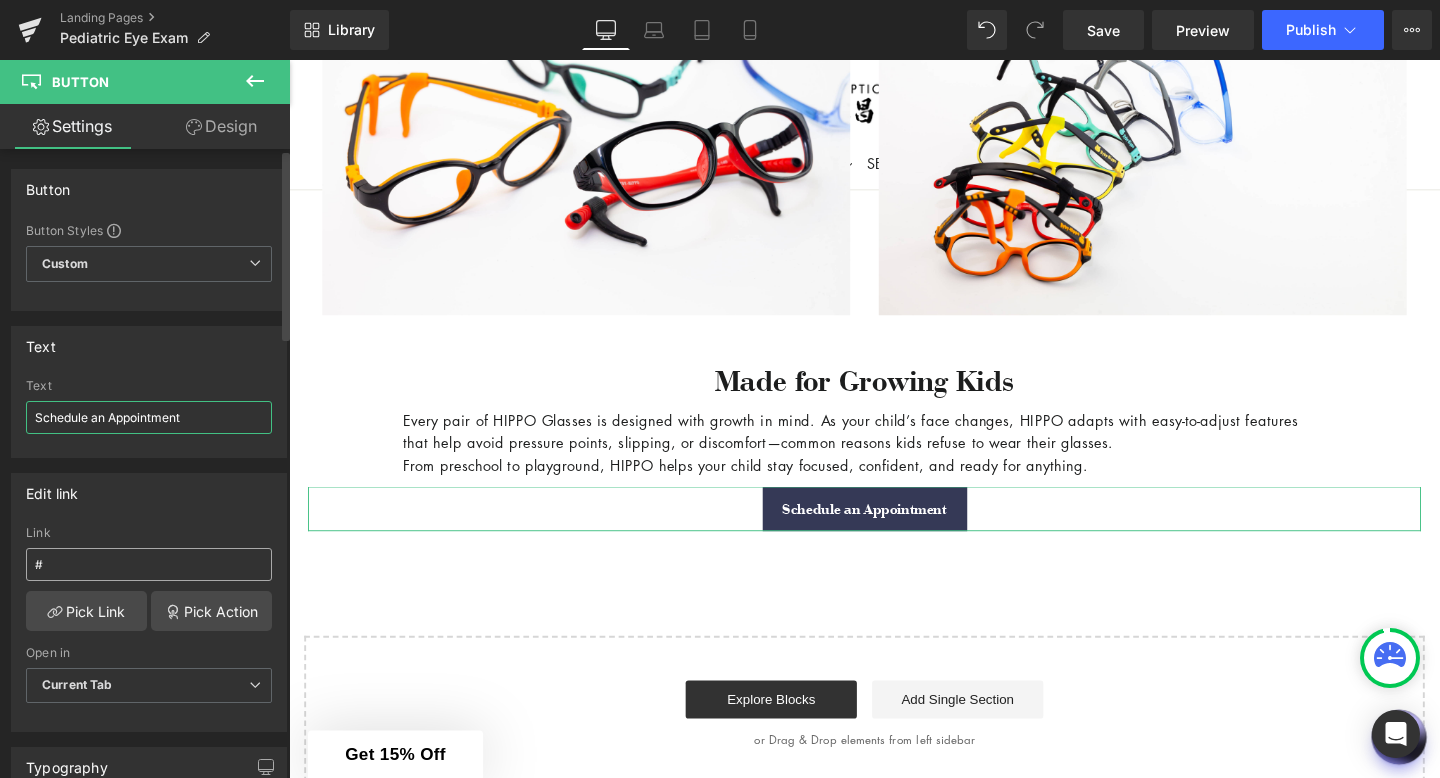 type on "Schedule an Appointment" 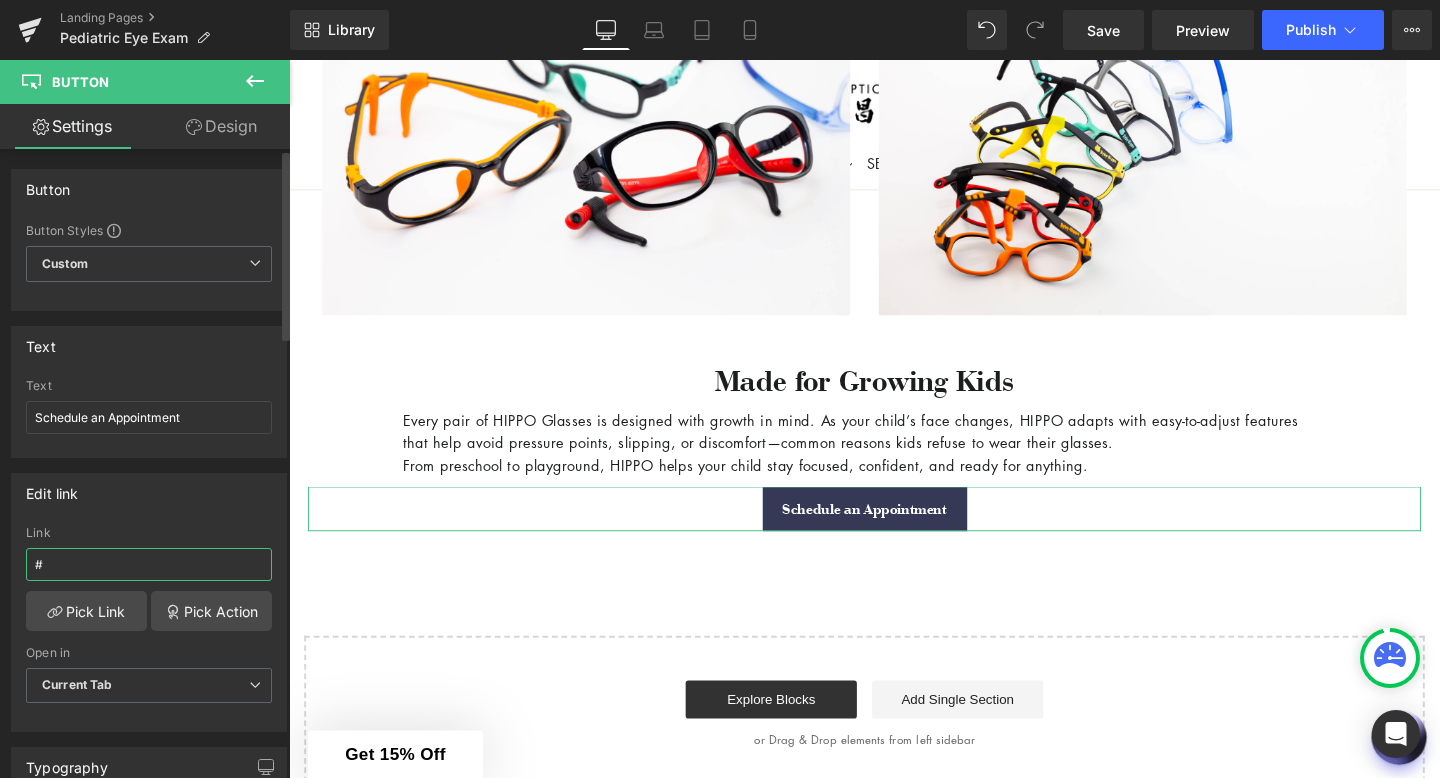 click on "#" at bounding box center [149, 564] 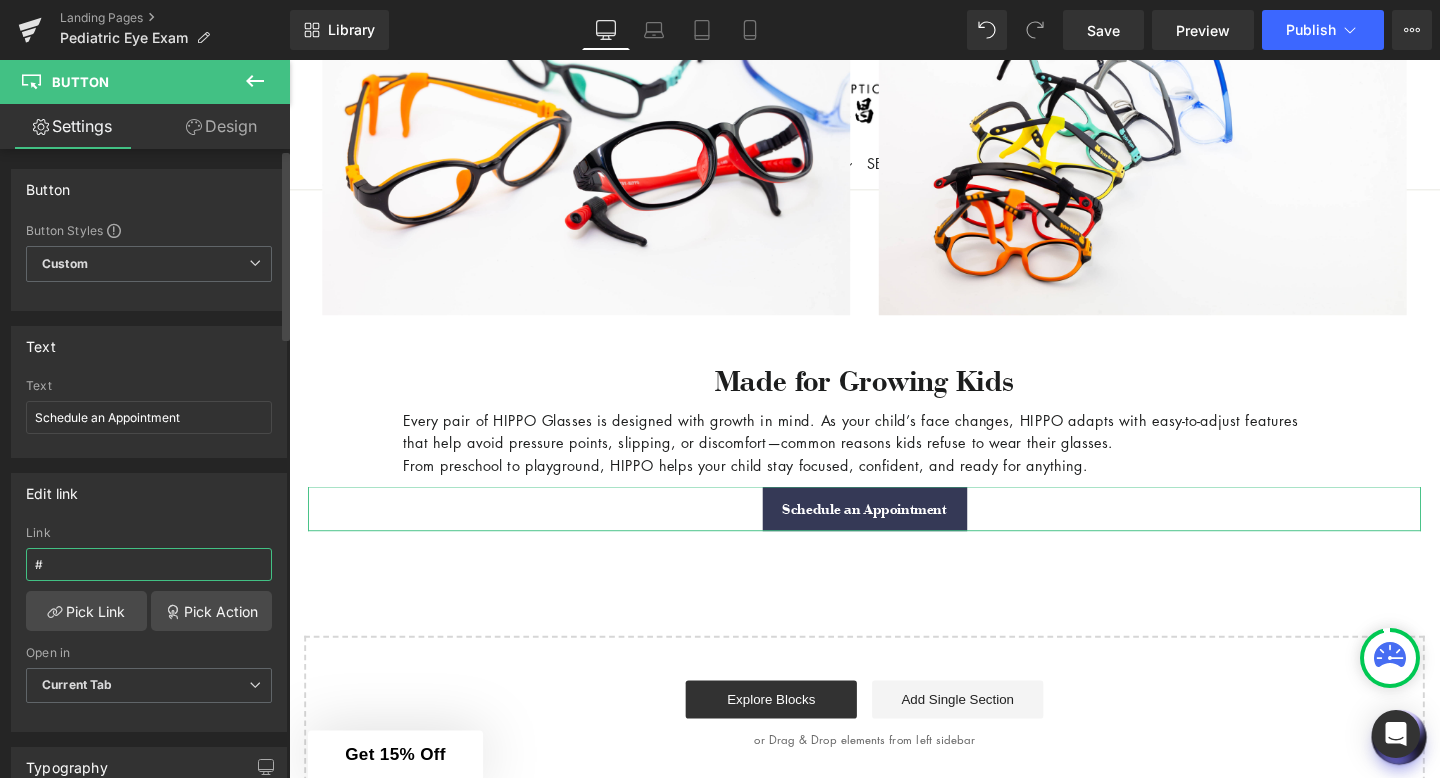 paste on "[URL]" 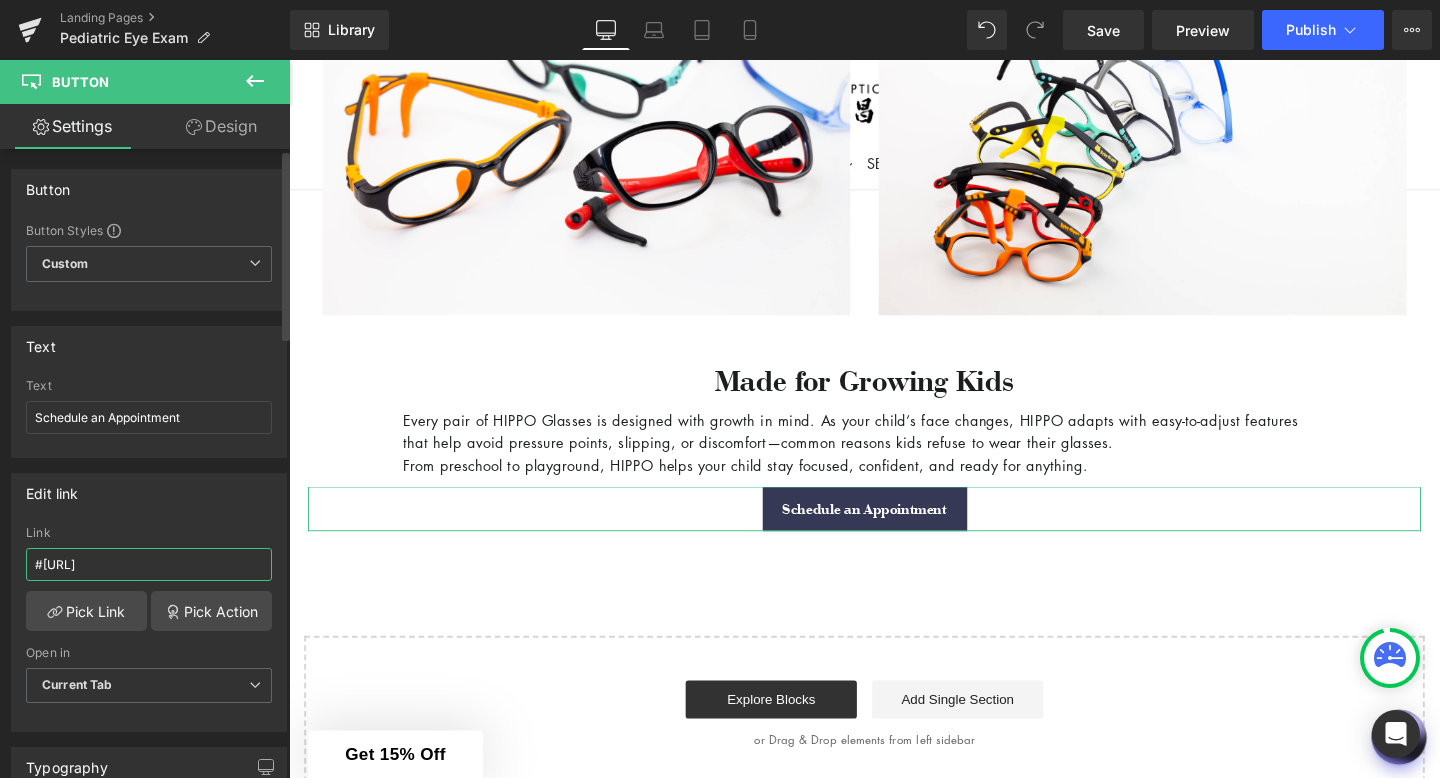 scroll, scrollTop: 0, scrollLeft: 128, axis: horizontal 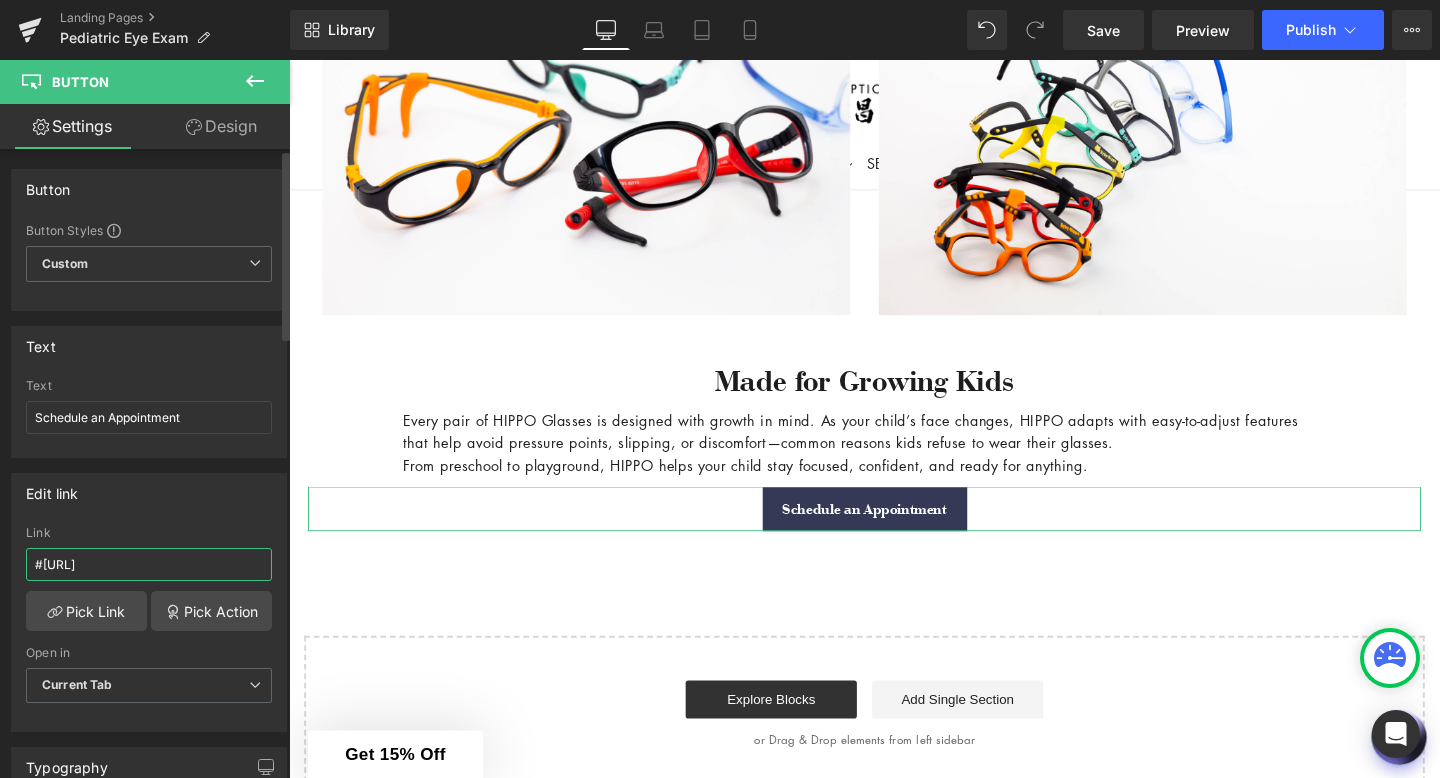 click on "#[URL]" at bounding box center (149, 564) 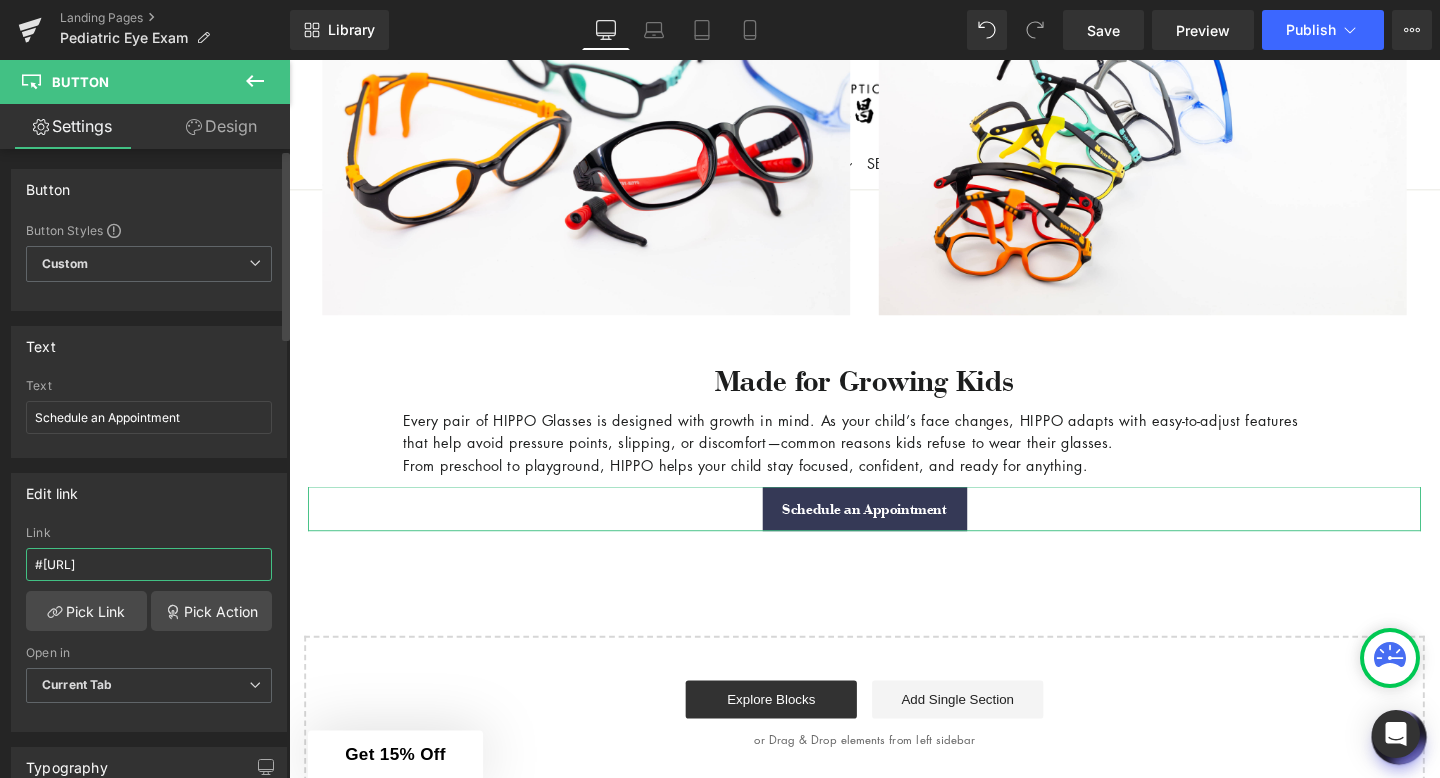 scroll, scrollTop: 0, scrollLeft: 0, axis: both 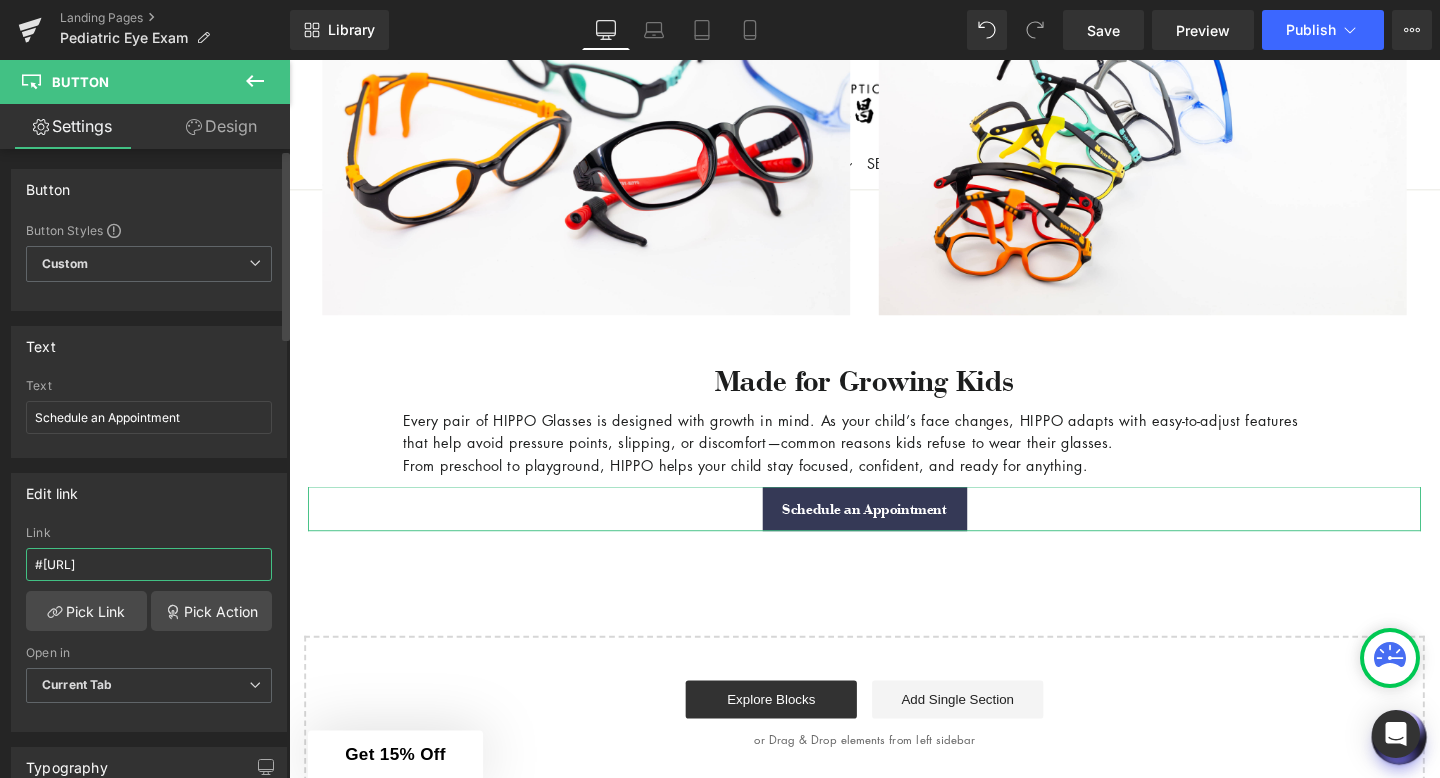drag, startPoint x: 49, startPoint y: 561, endPoint x: 0, endPoint y: 561, distance: 49 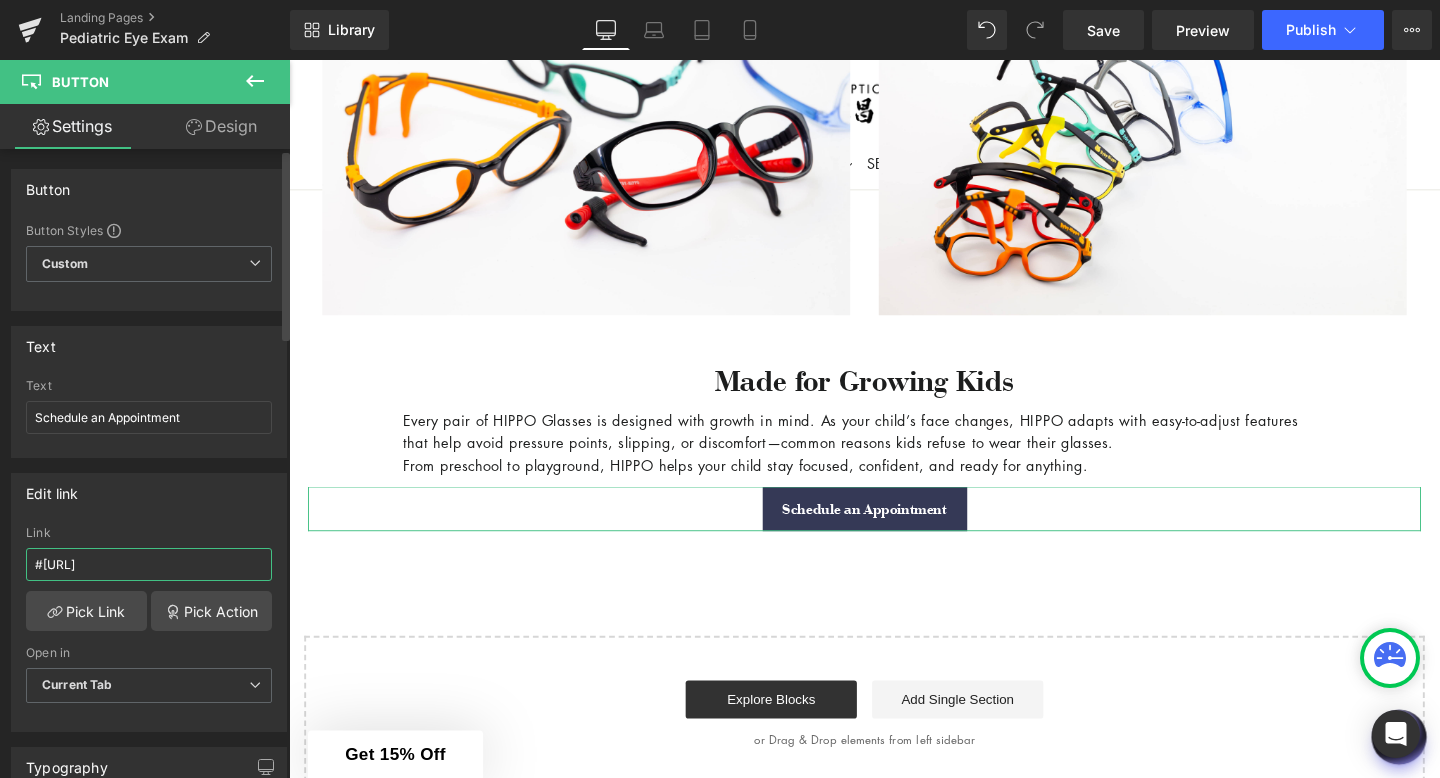 click on "Edit link #[URL] Link #[URL]  Pick Link  Pick Action Current Tab New Tab Open in
Current Tab
Current Tab New Tab" at bounding box center [149, 595] 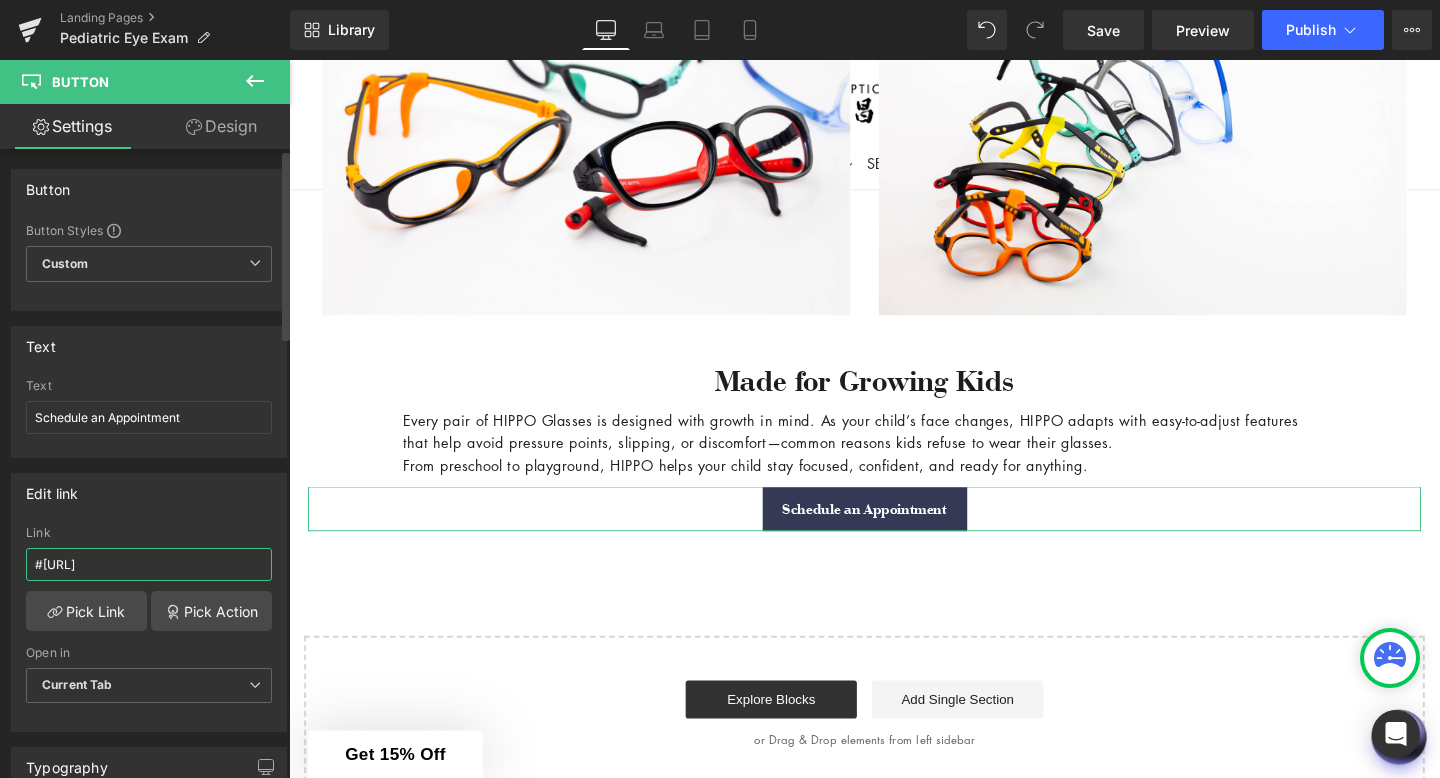 click on "#[URL]" at bounding box center [149, 564] 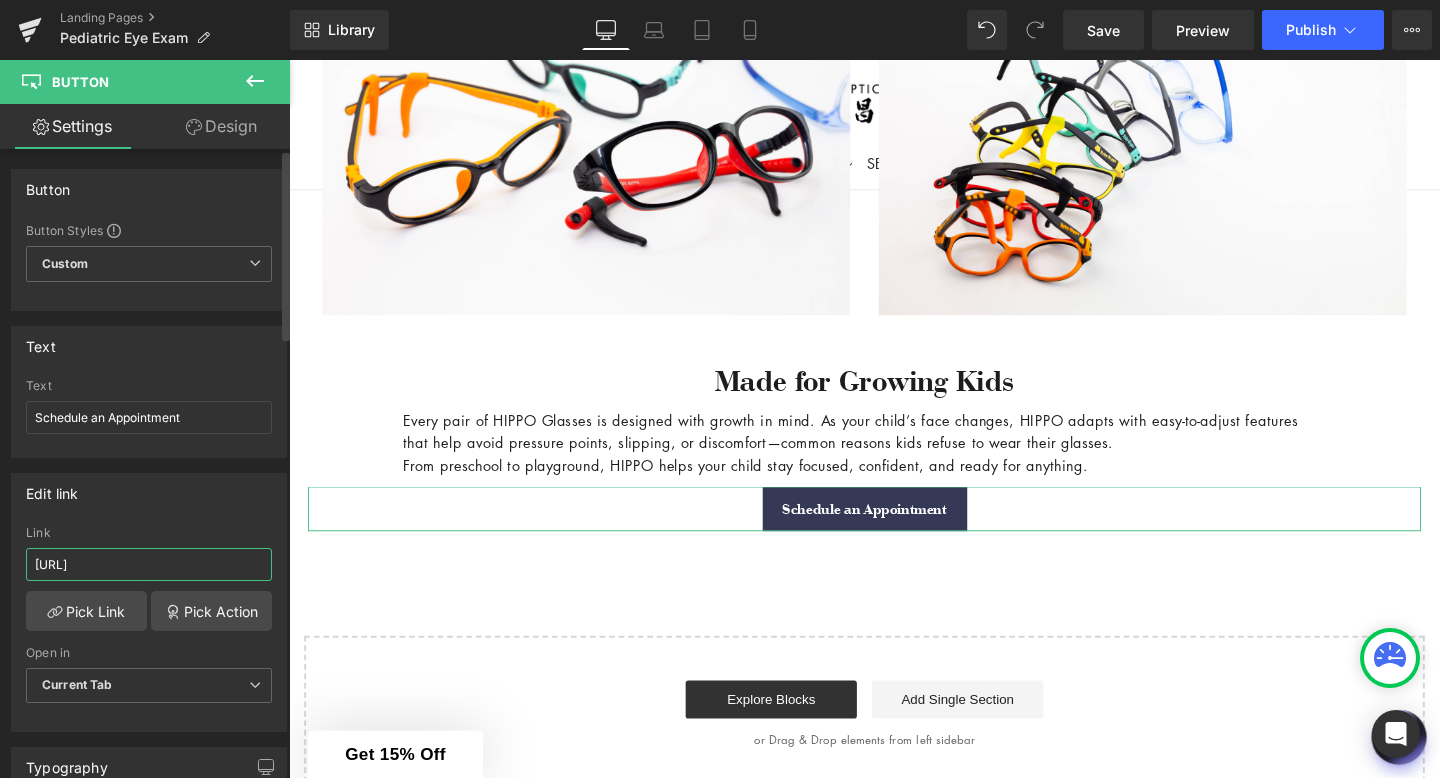 type on "[URL]" 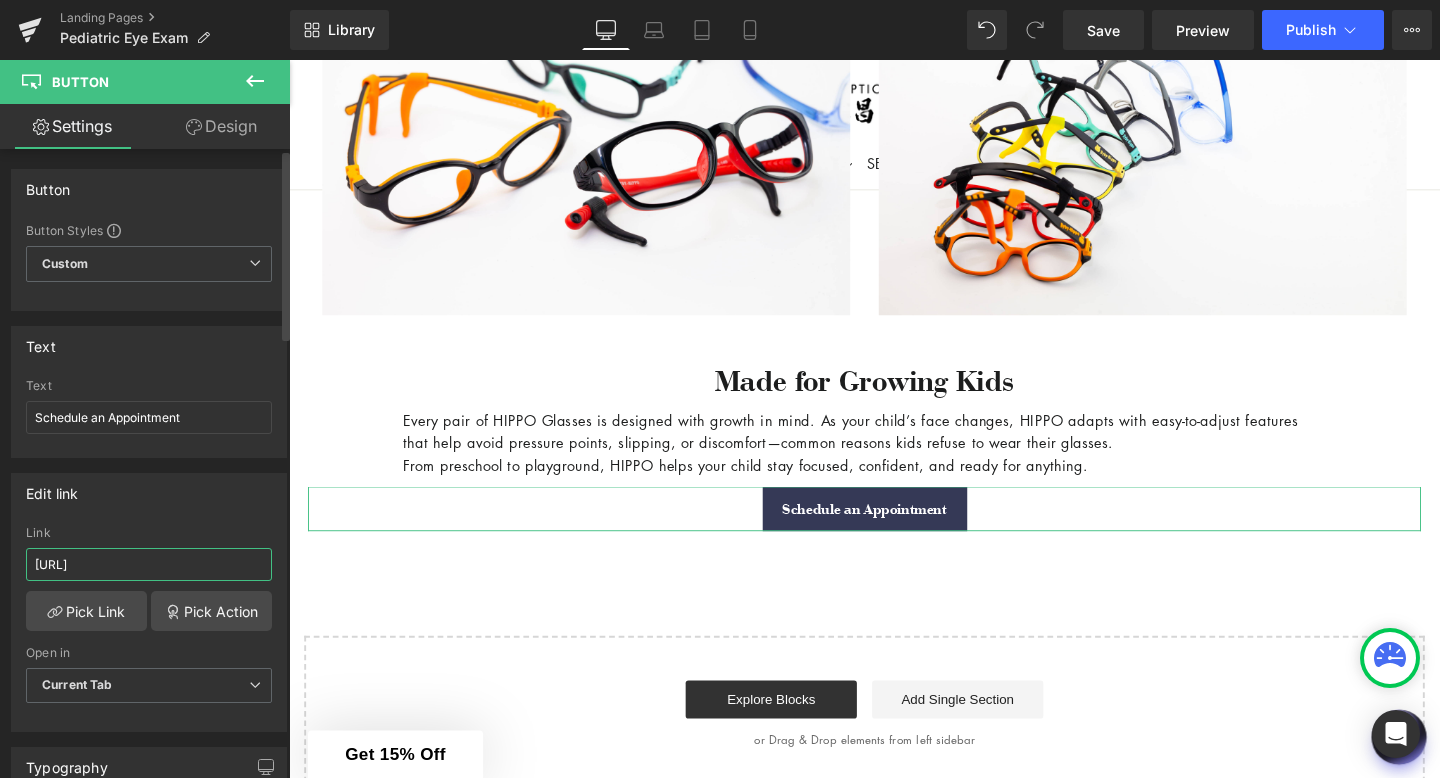 click on "[URL]" at bounding box center [149, 564] 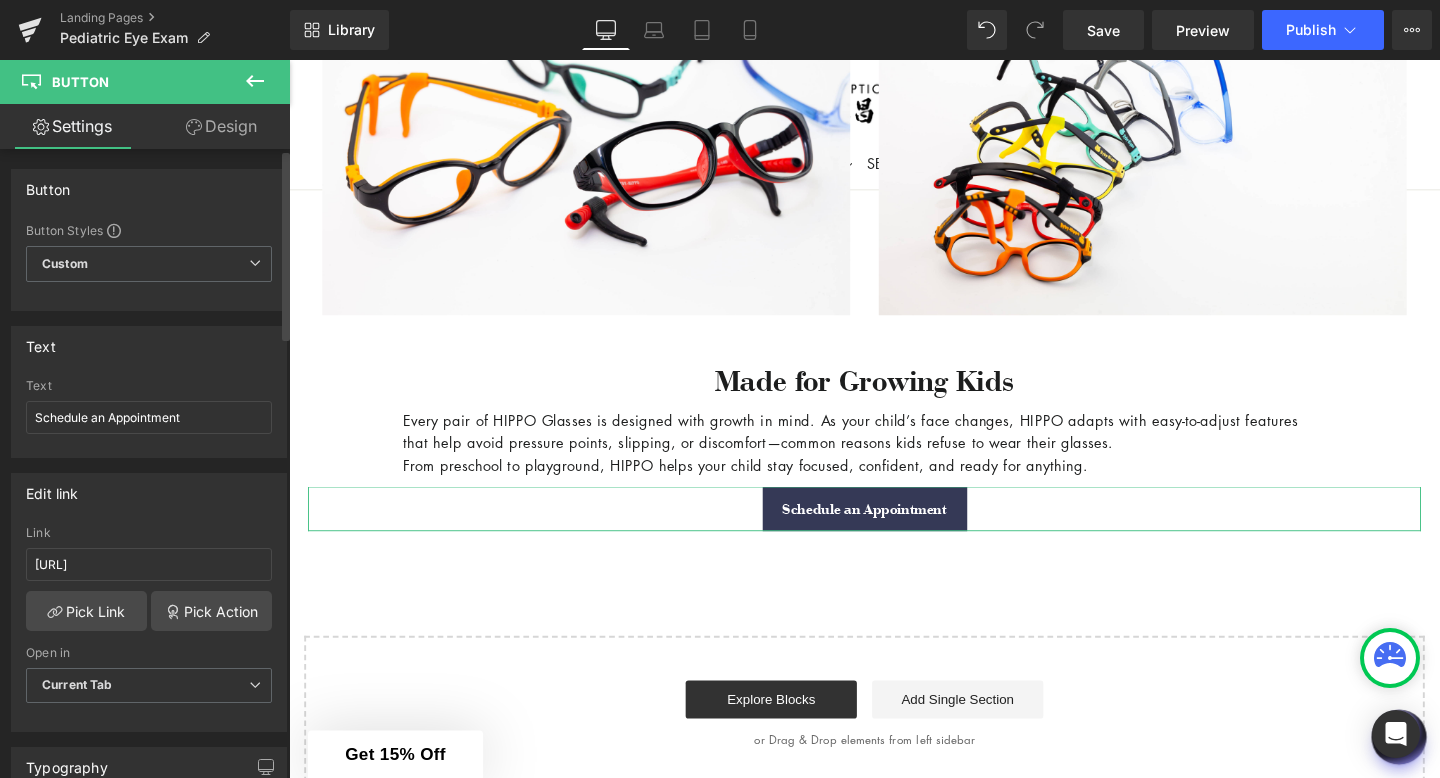 click on "Open in
Current Tab
Current Tab New Tab" at bounding box center (149, 686) 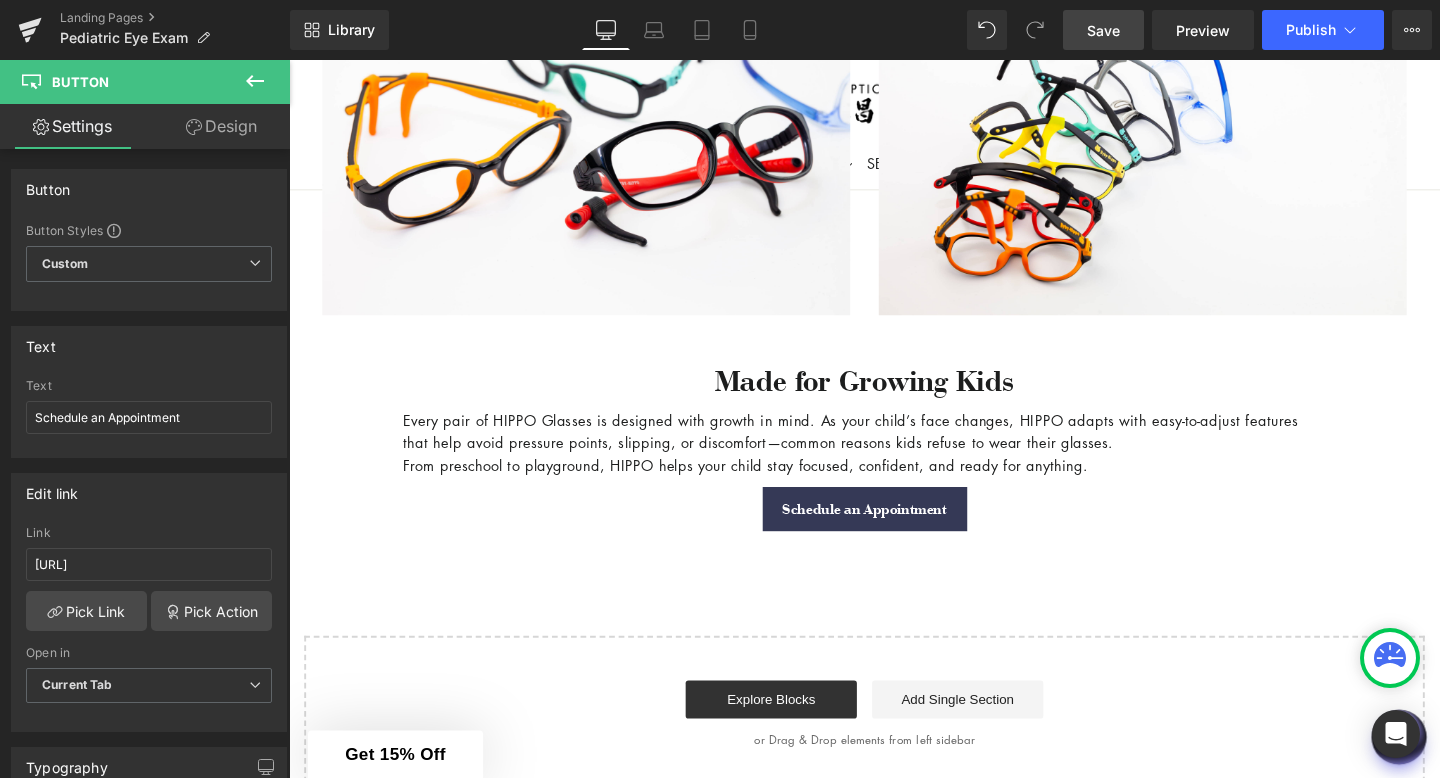 click on "Save" at bounding box center (1103, 30) 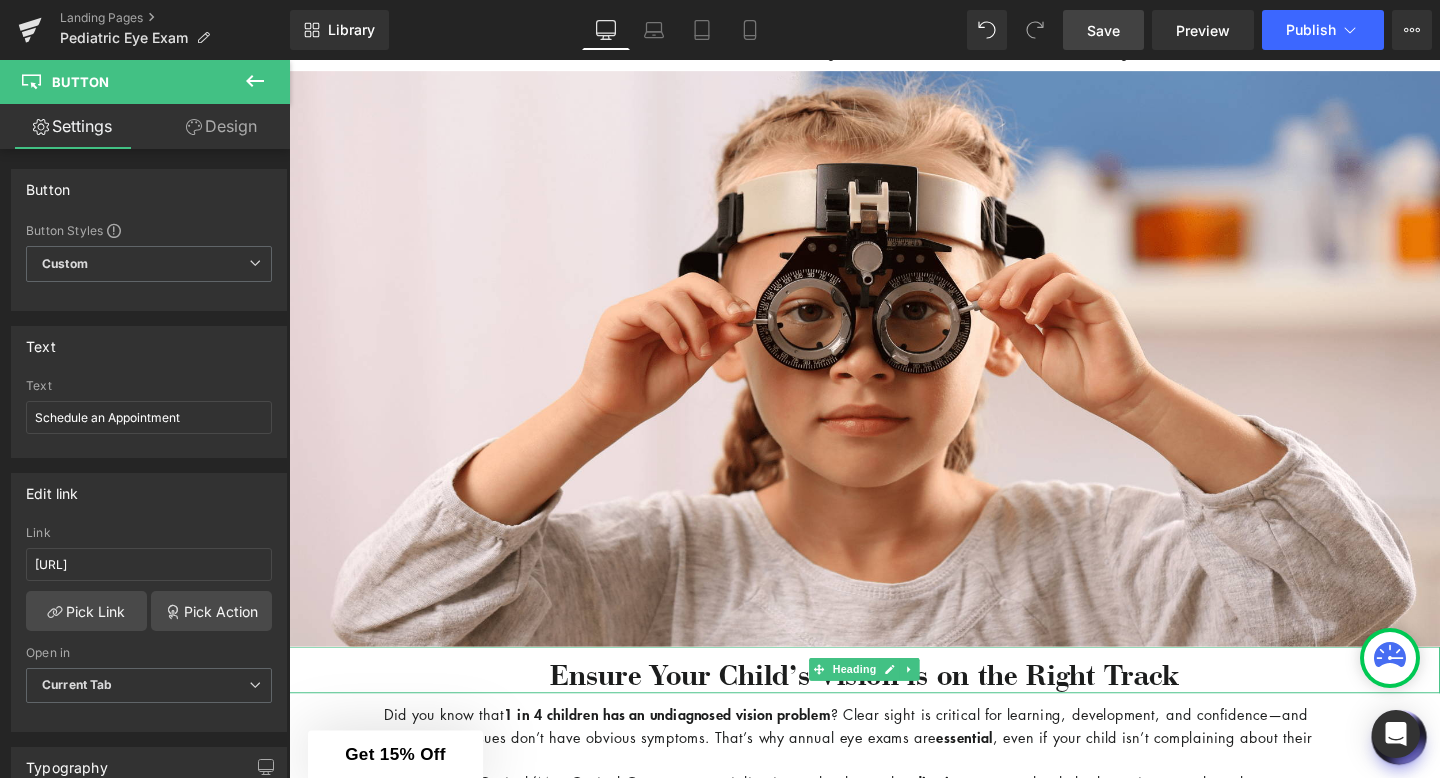 scroll, scrollTop: 234, scrollLeft: 0, axis: vertical 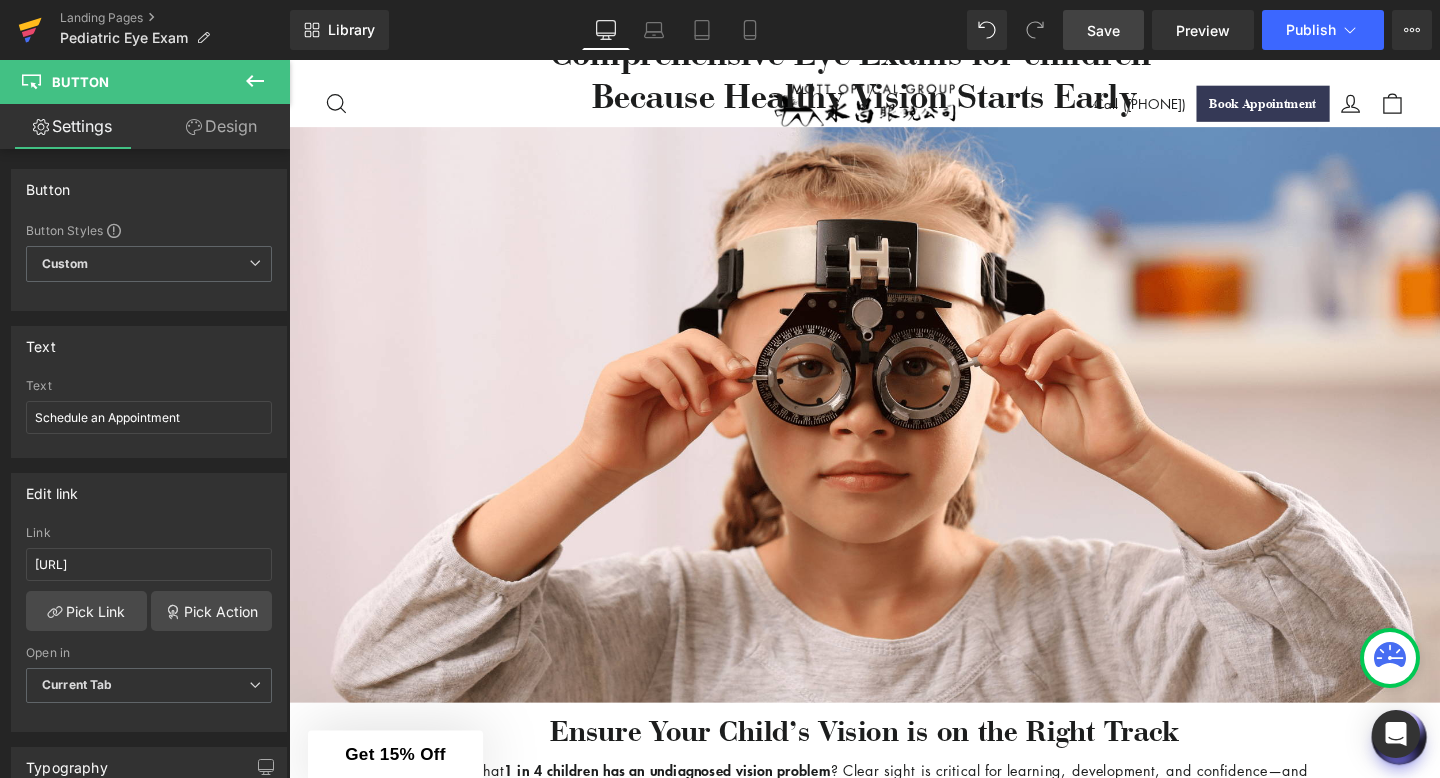 click 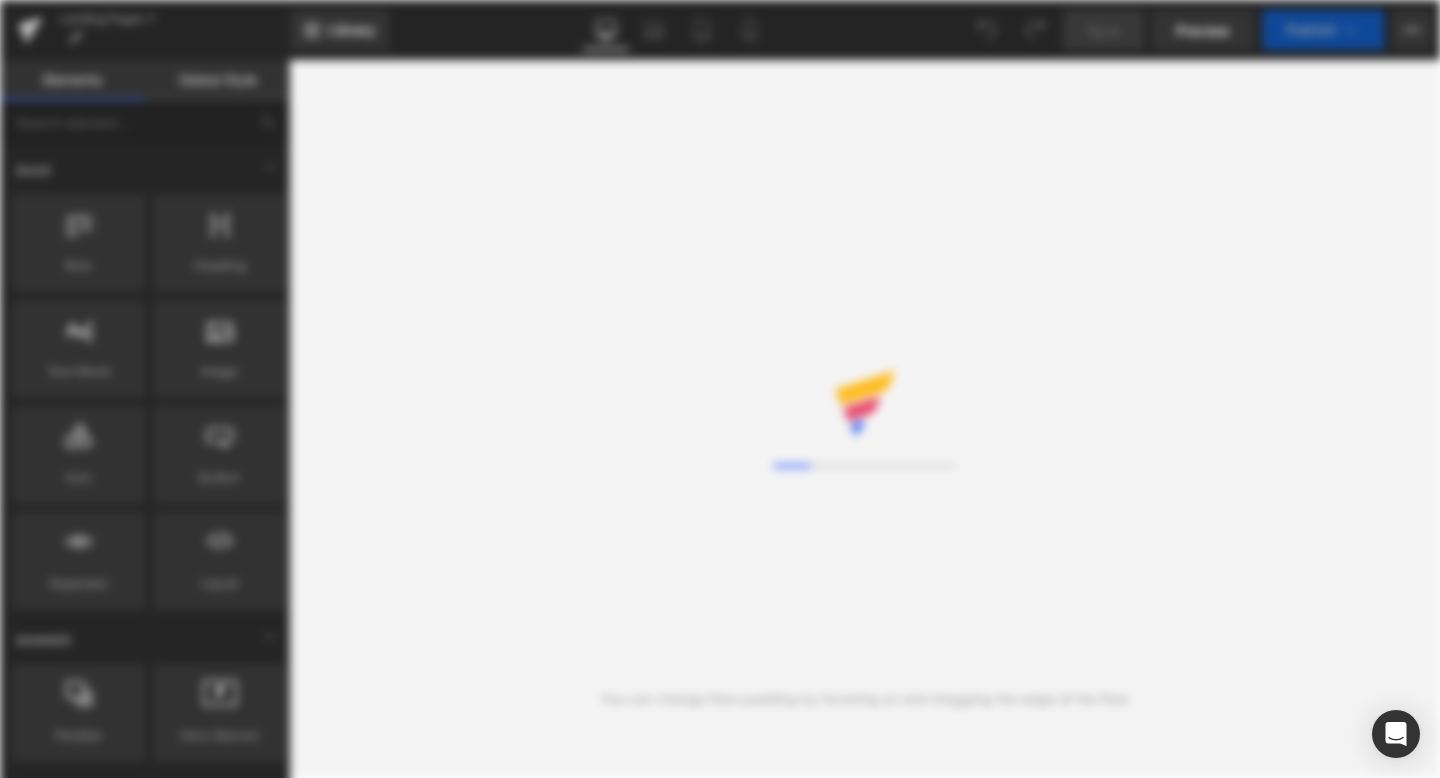 scroll, scrollTop: 0, scrollLeft: 0, axis: both 